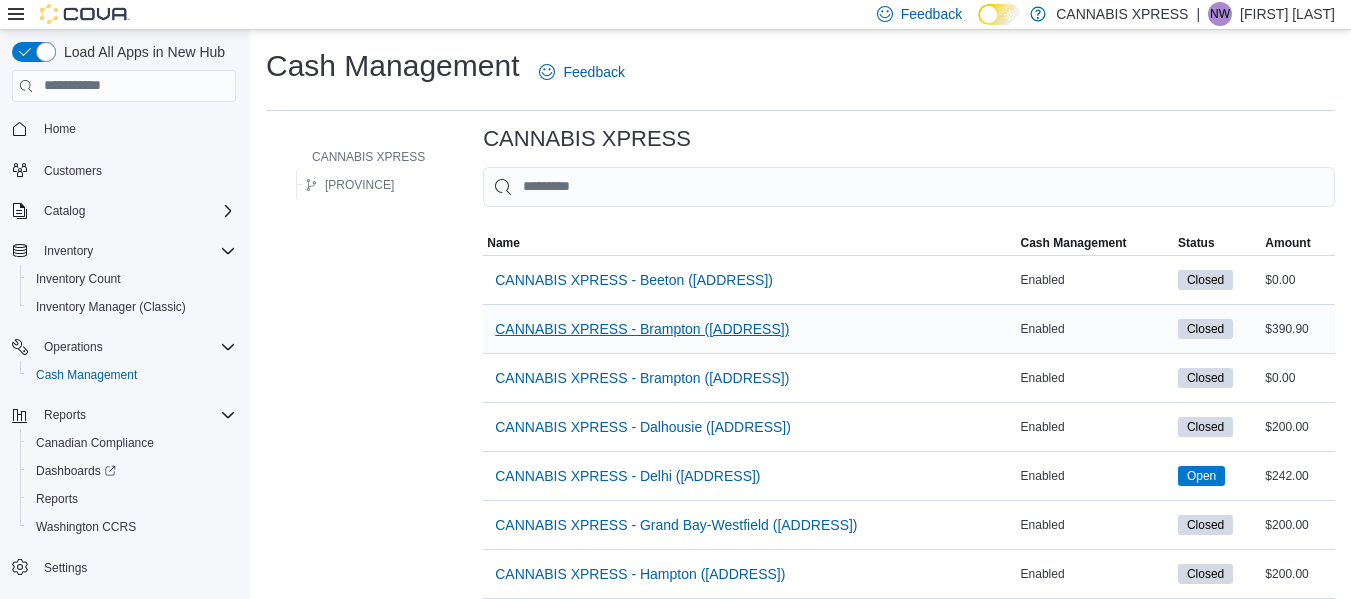 scroll, scrollTop: 0, scrollLeft: 0, axis: both 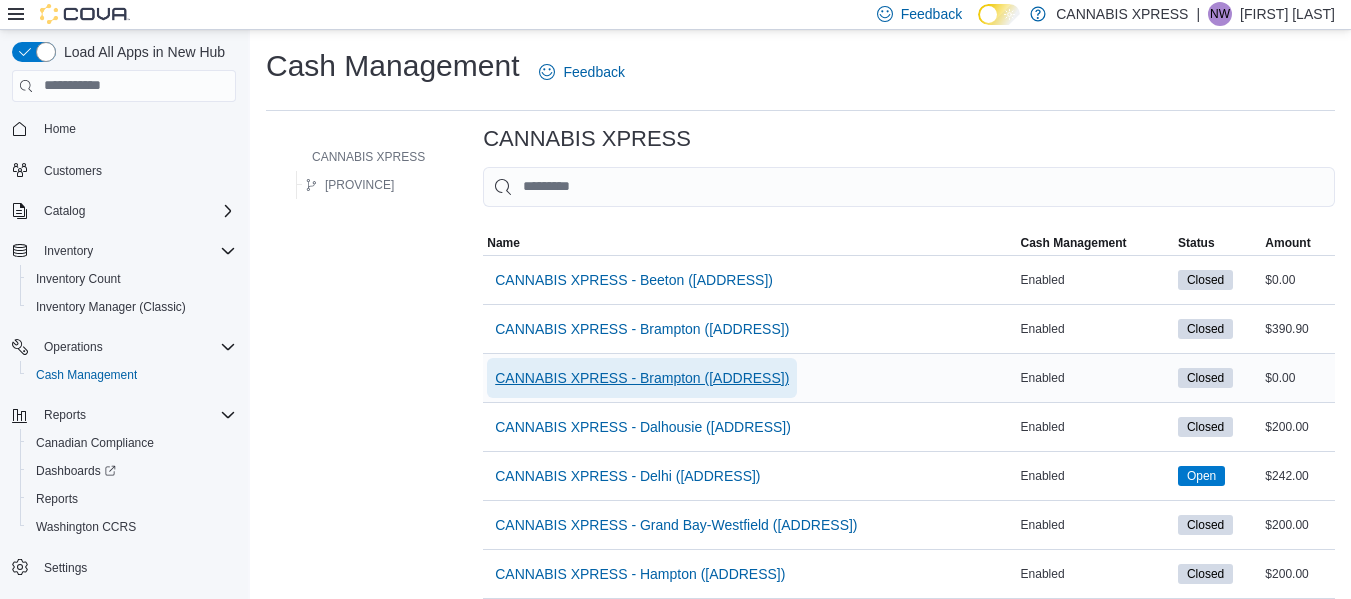 click on "CANNABIS XPRESS - Brampton ([STREET])" at bounding box center [642, 378] 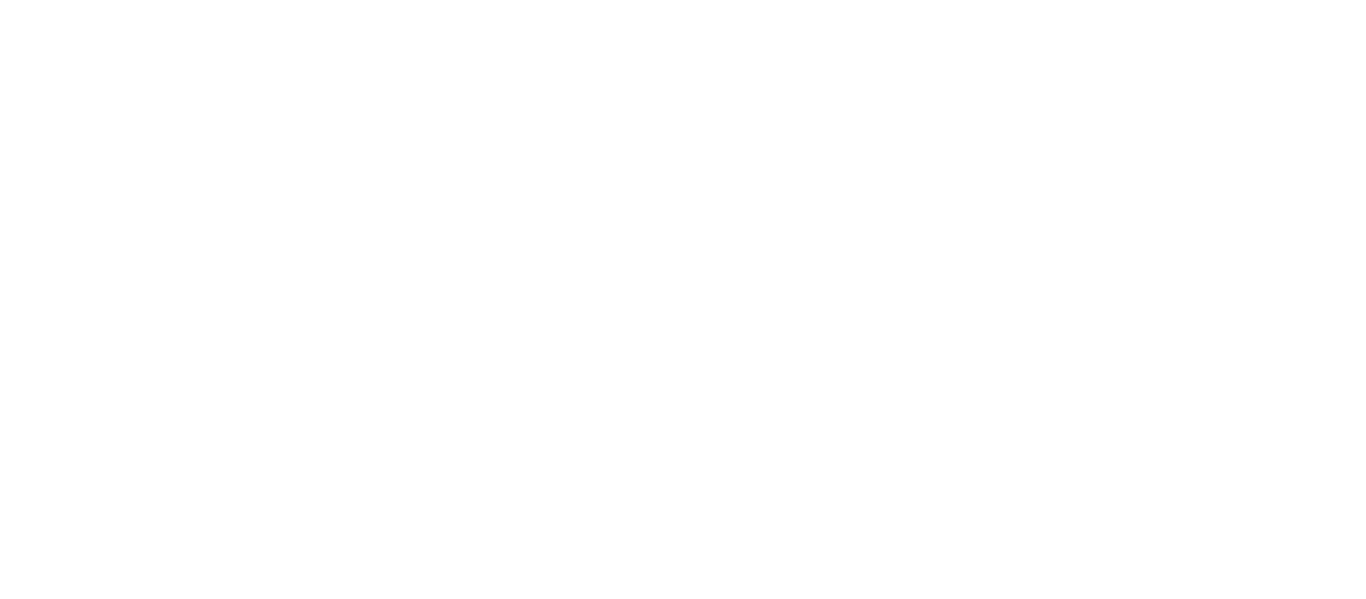 scroll, scrollTop: 0, scrollLeft: 0, axis: both 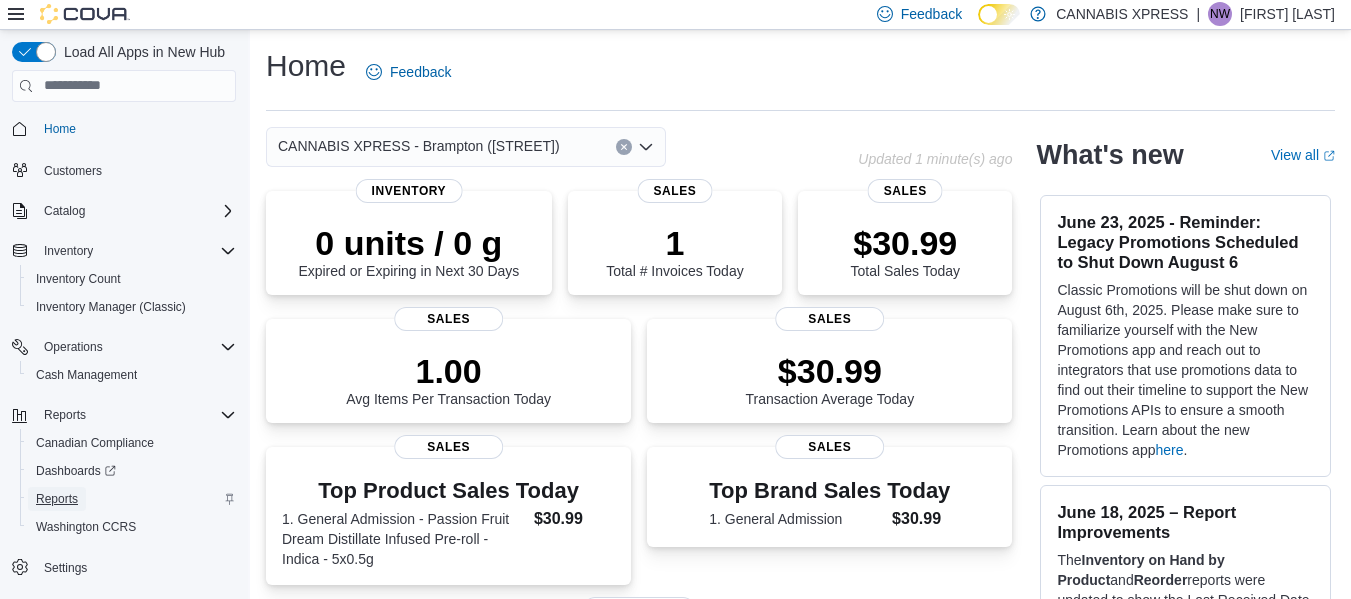 click on "Reports" at bounding box center [57, 499] 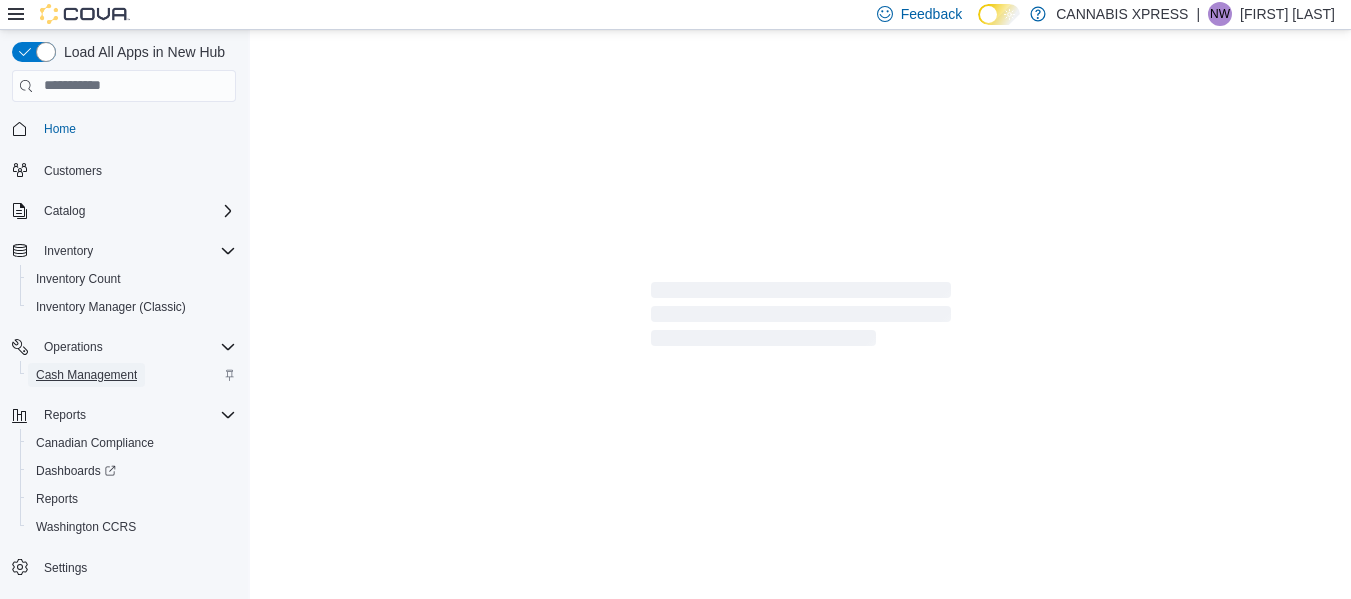 click on "Cash Management" at bounding box center [86, 375] 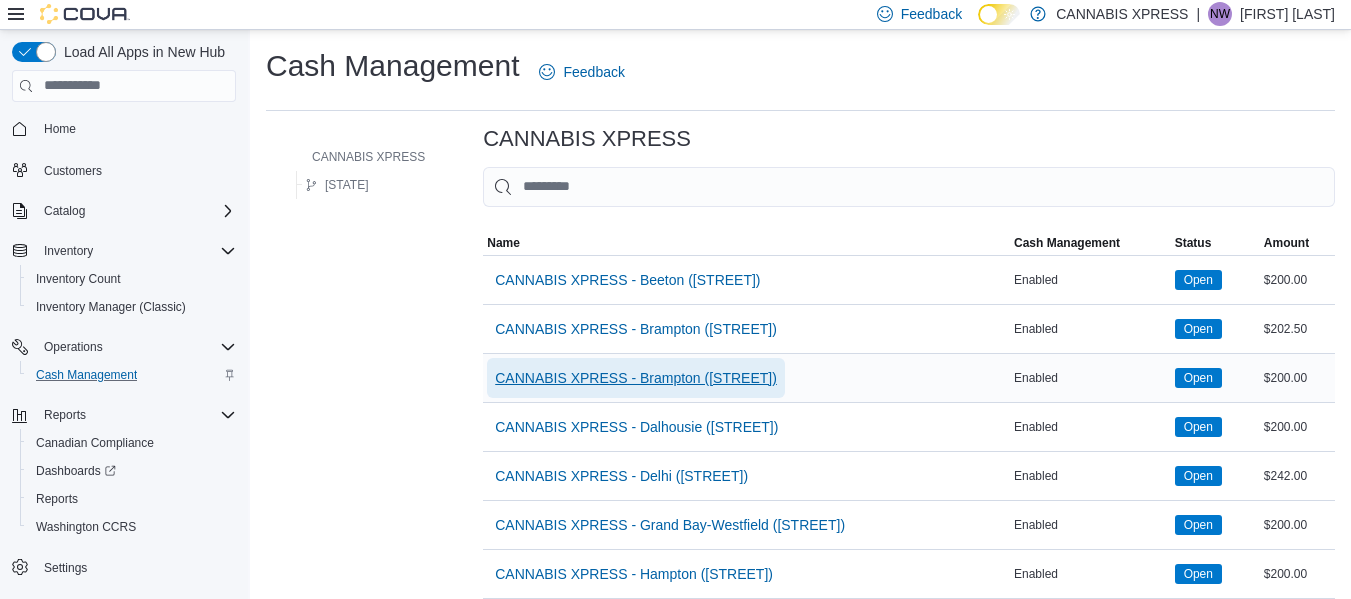 click on "CANNABIS XPRESS - Brampton ([STREET])" at bounding box center [636, 378] 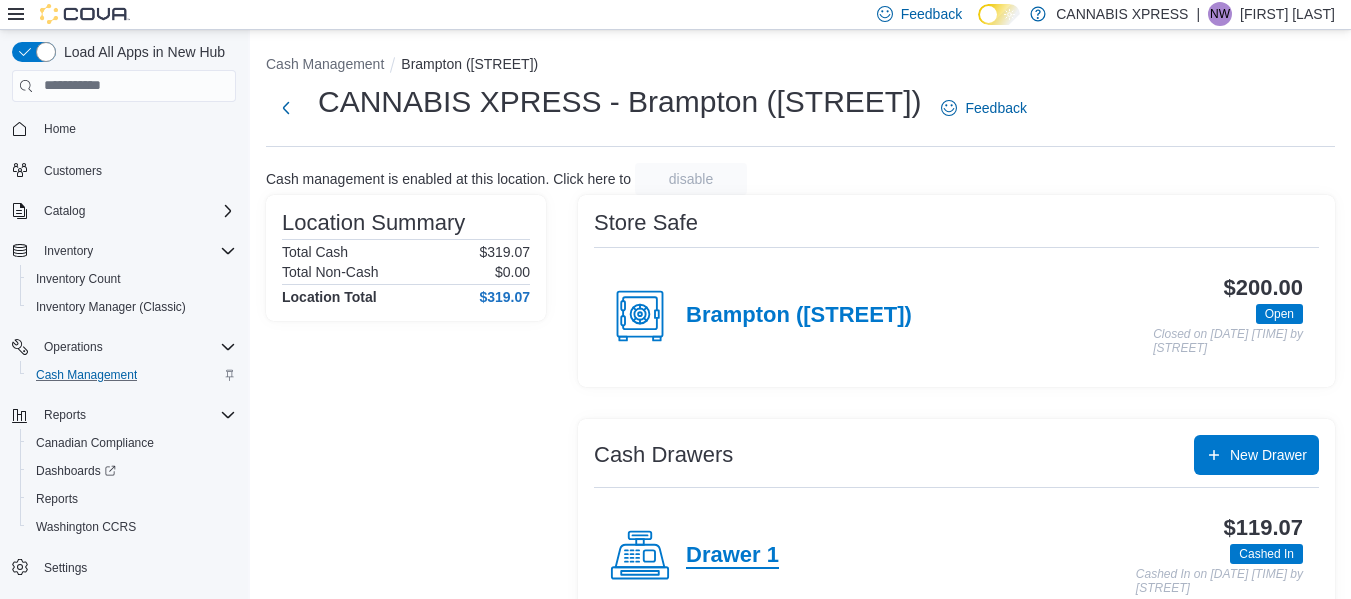 click on "Drawer 1" at bounding box center [732, 556] 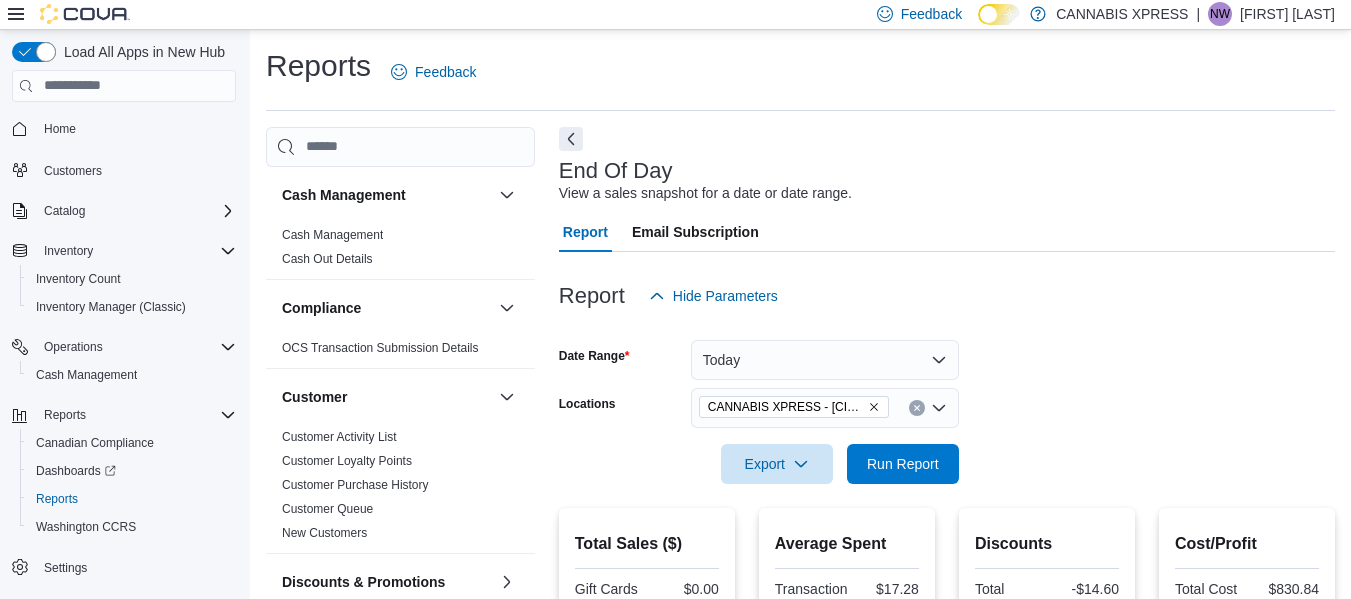 scroll, scrollTop: 392, scrollLeft: 0, axis: vertical 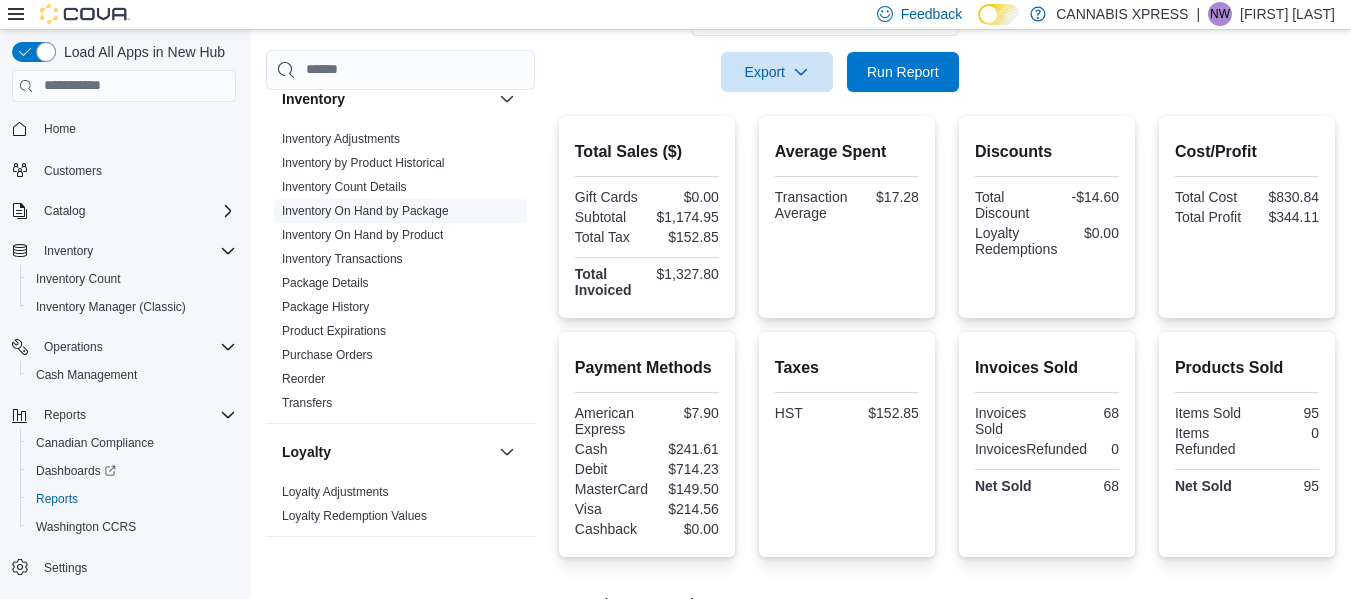 click on "Inventory On Hand by Package" at bounding box center [400, 211] 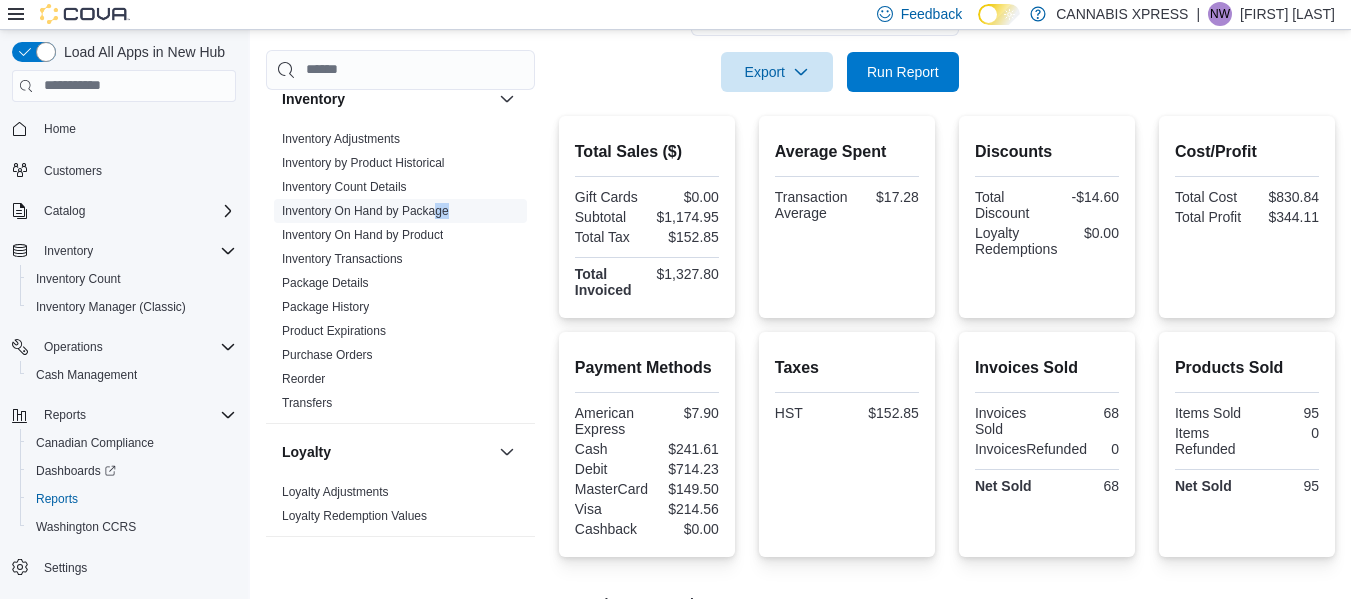drag, startPoint x: 457, startPoint y: 213, endPoint x: 433, endPoint y: 208, distance: 24.5153 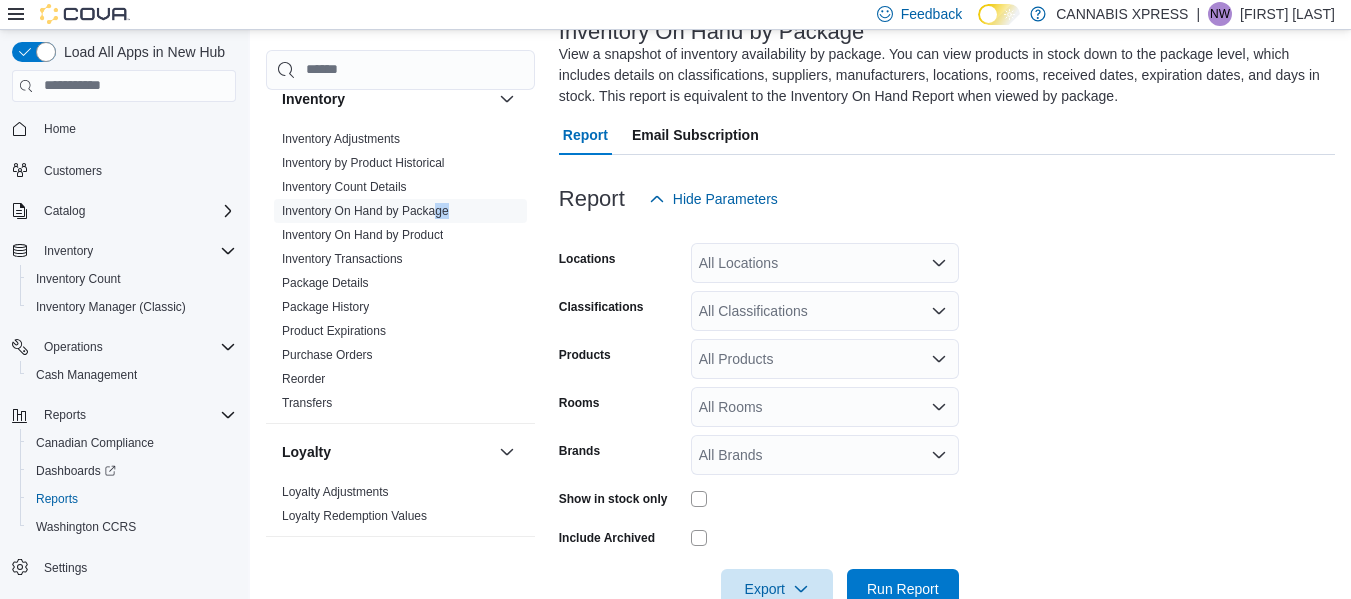 scroll, scrollTop: 88, scrollLeft: 0, axis: vertical 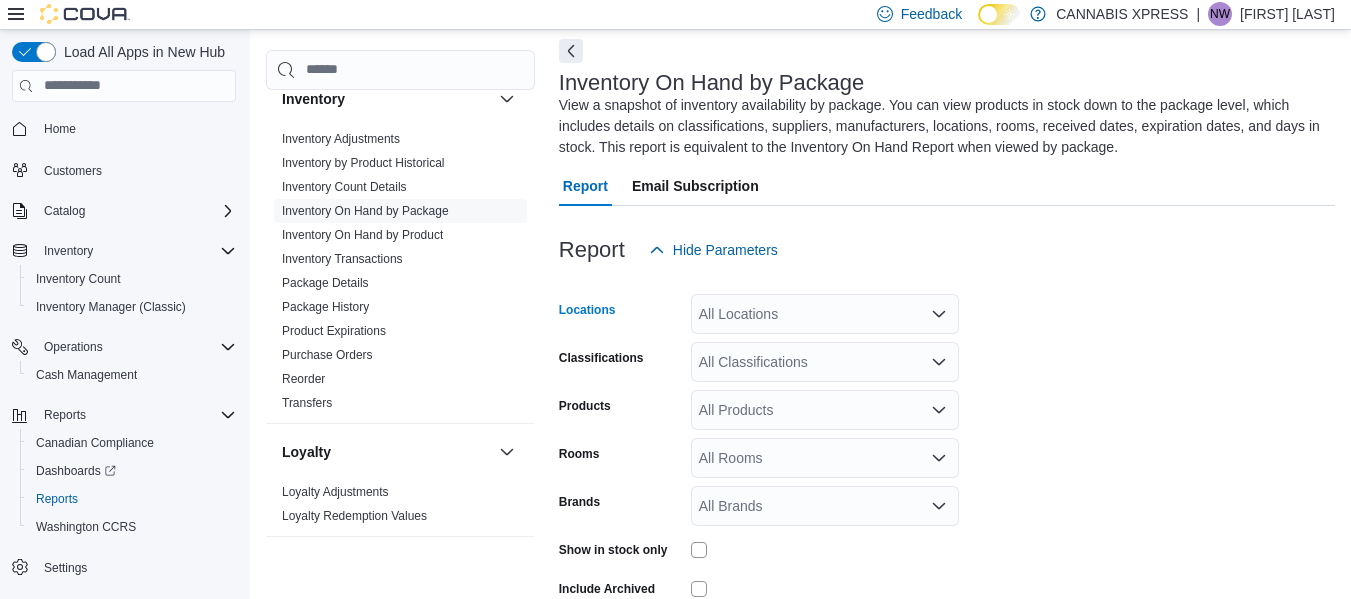 click on "All Locations" at bounding box center [825, 314] 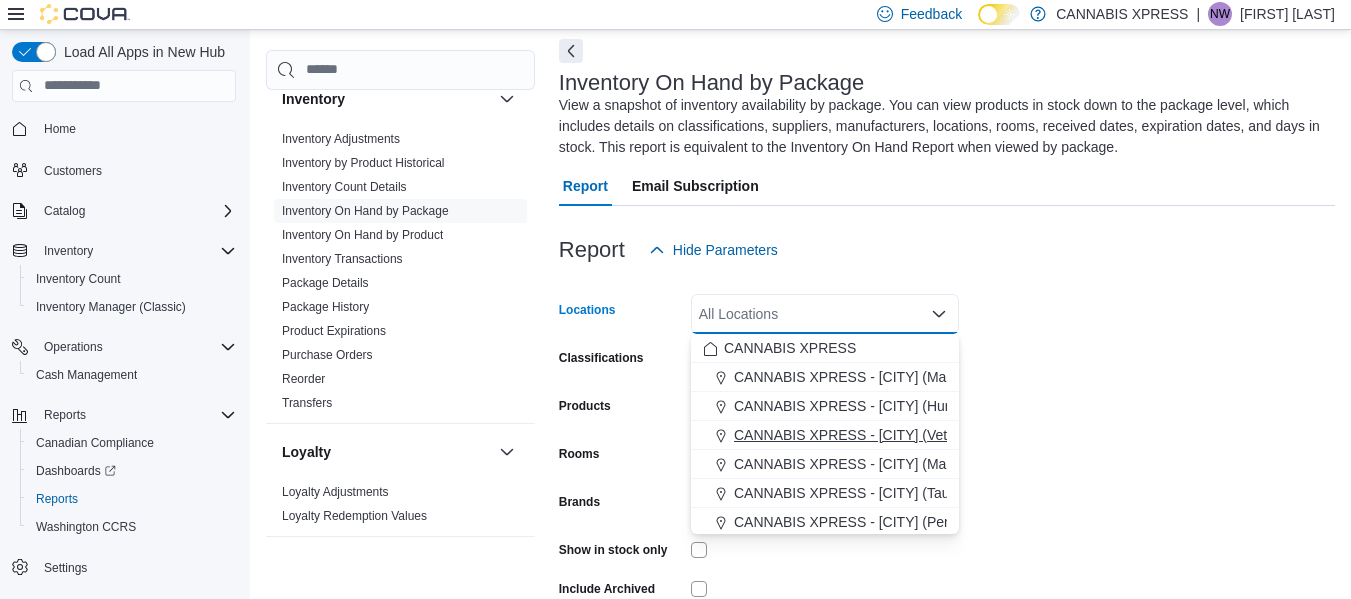 click on "CANNABIS XPRESS - Brampton ([STREET])" at bounding box center [878, 435] 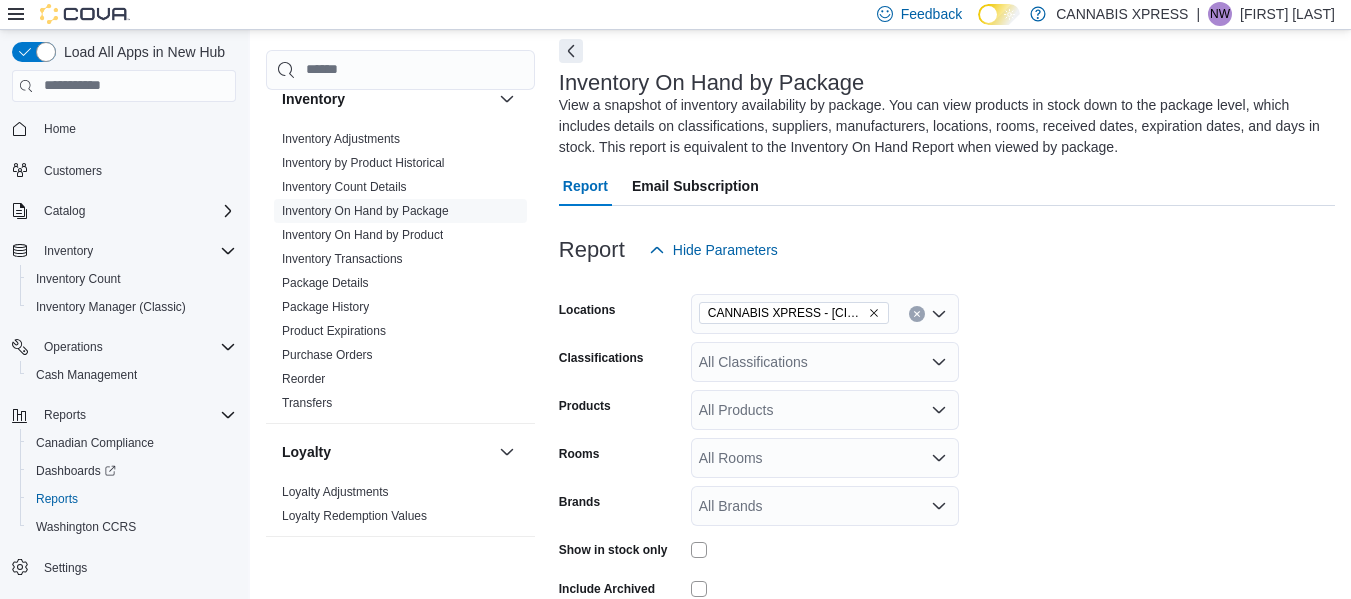 click on "Locations CANNABIS XPRESS - Brampton (Veterans Drive) Classifications All Classifications Products All Products Rooms All Rooms Brands All Brands Show in stock only Include Archived Export  Run Report" at bounding box center [947, 465] 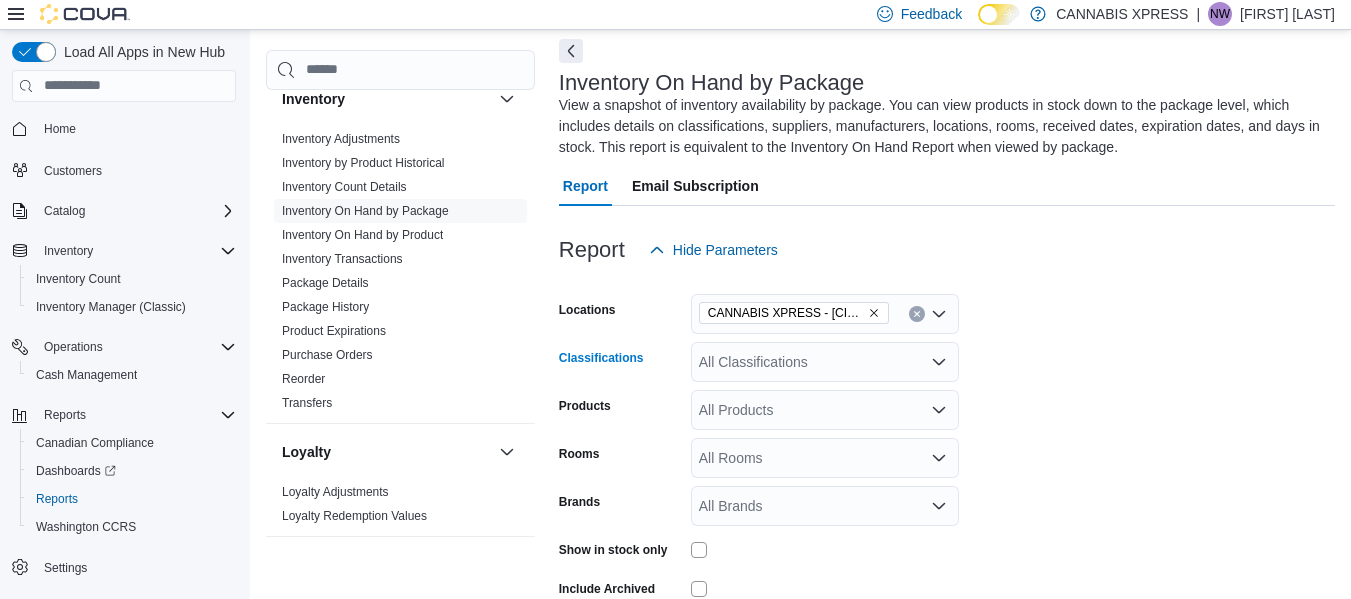 click on "All Classifications" at bounding box center [825, 362] 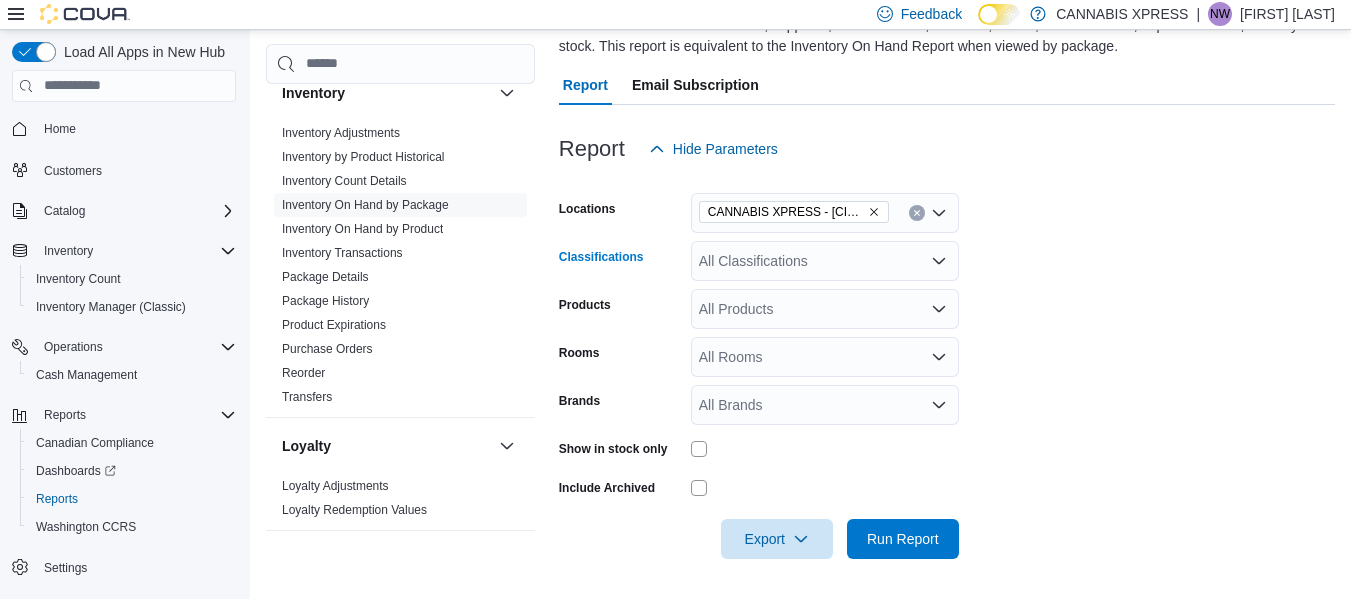click on "All Classifications" at bounding box center (825, 261) 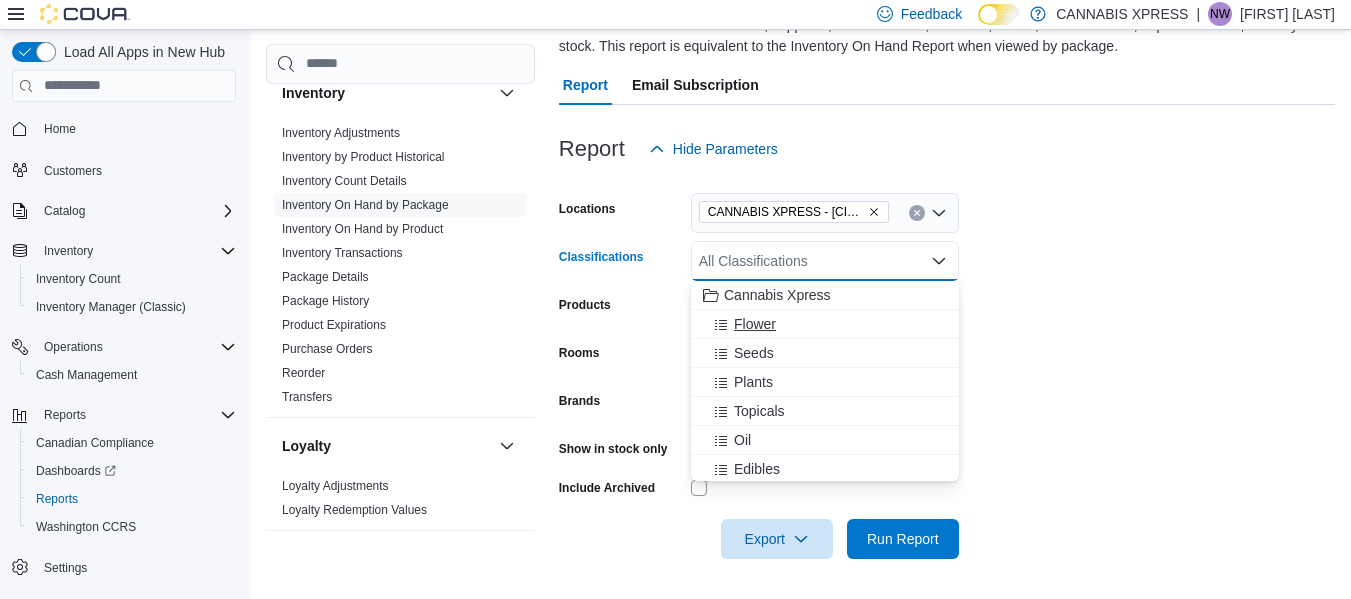 click on "Flower" at bounding box center [755, 324] 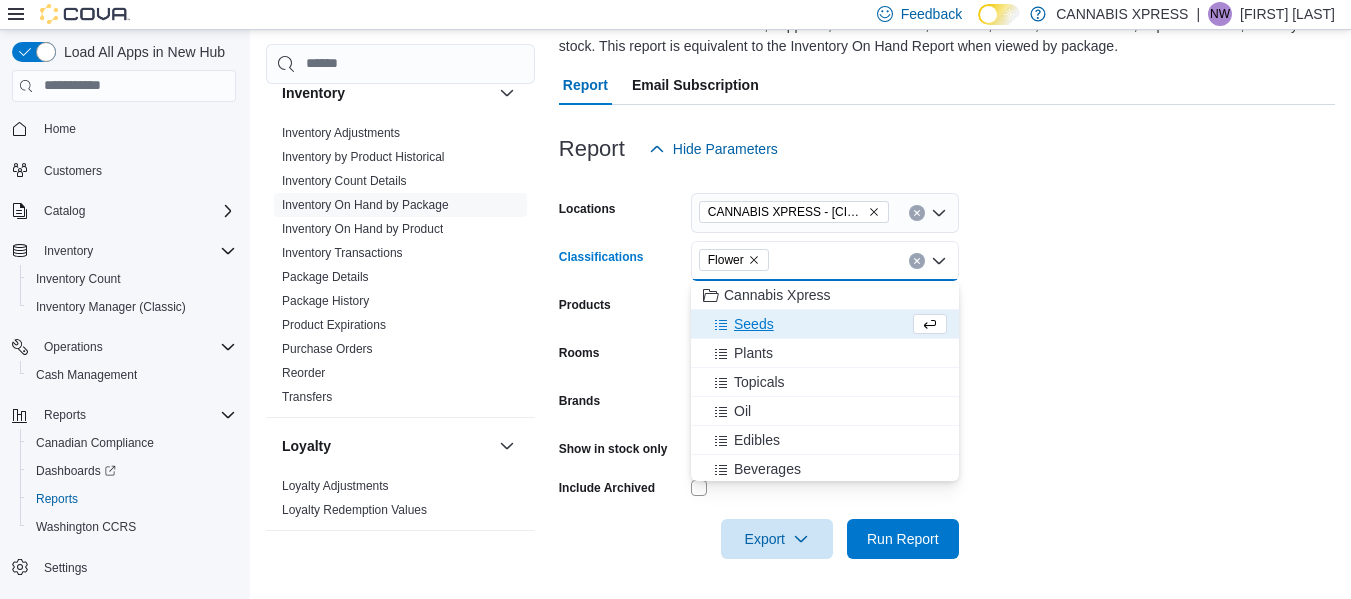 click on "Seeds" at bounding box center (754, 324) 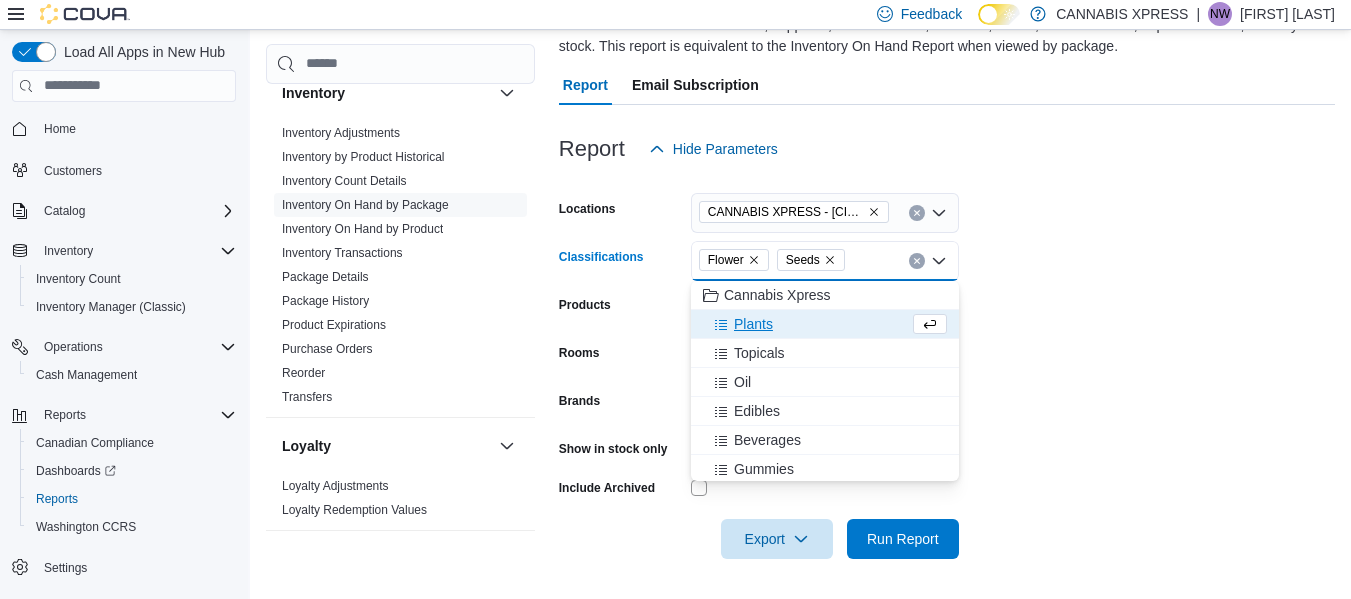 click on "Plants" at bounding box center [753, 324] 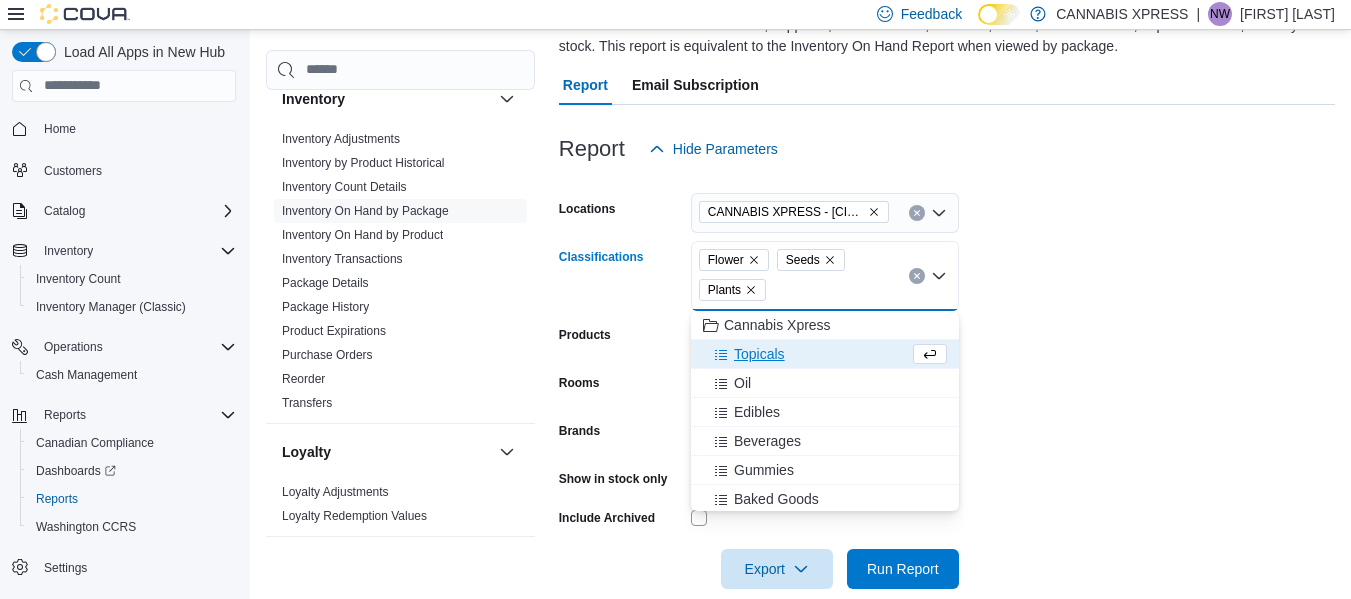 click on "Cannabis Xpress" at bounding box center (777, 325) 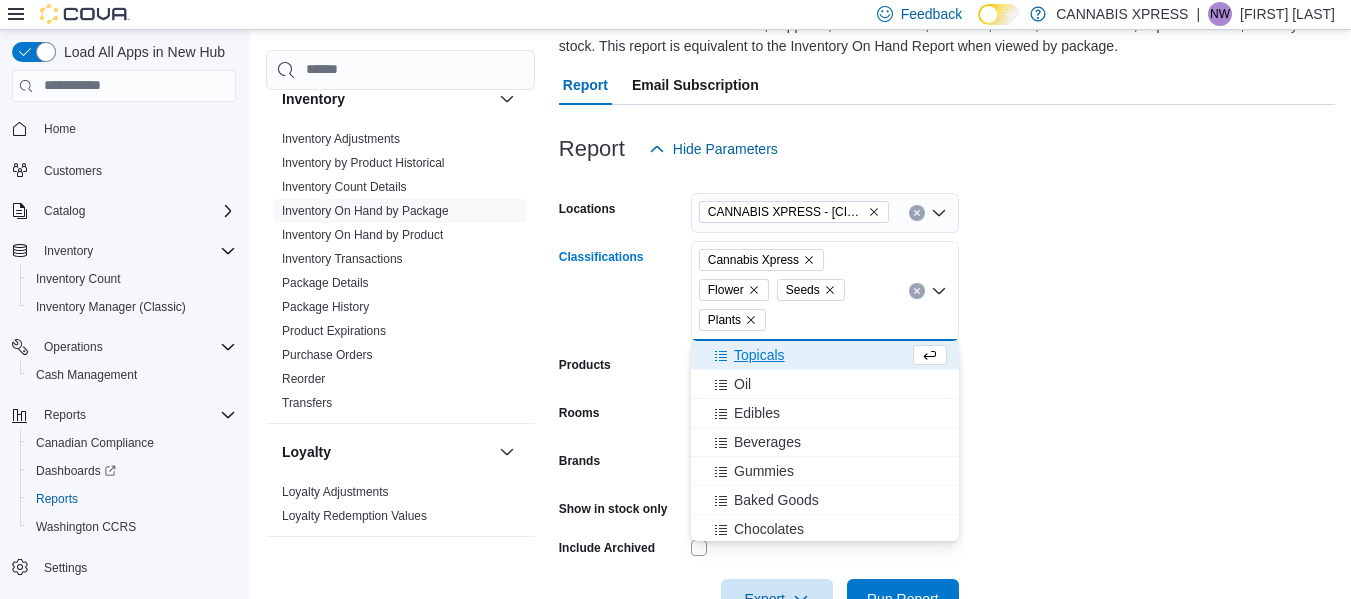 click 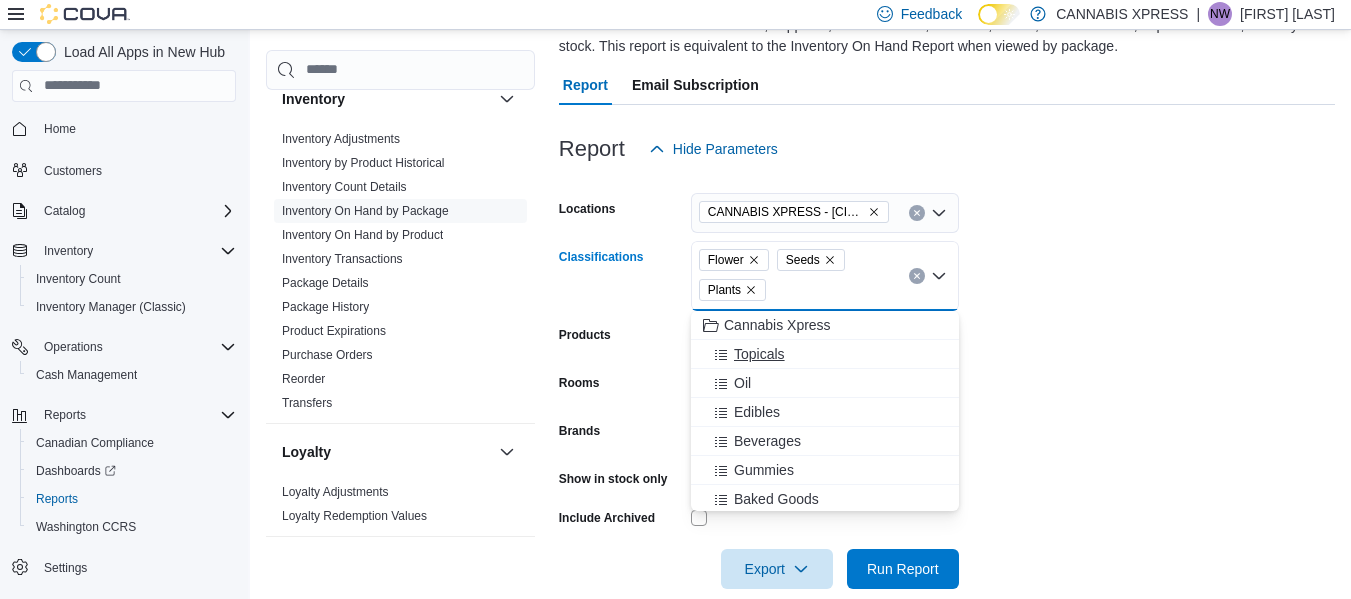 click on "Topicals" at bounding box center (759, 354) 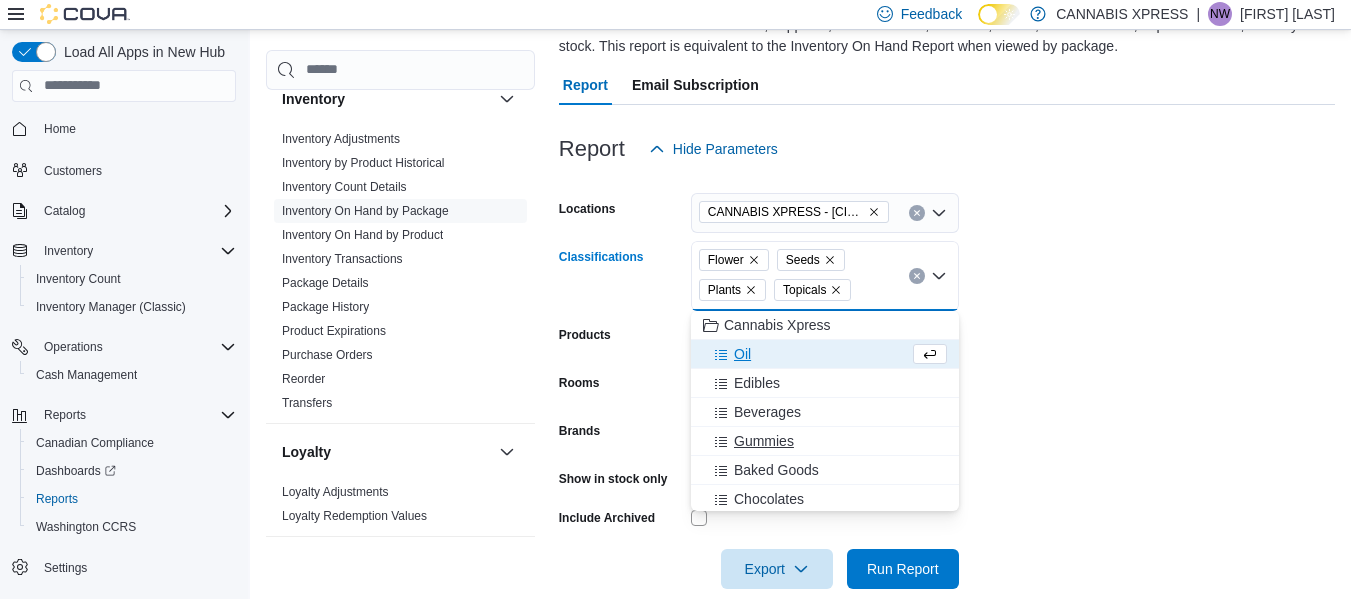 click on "Gummies" at bounding box center [764, 441] 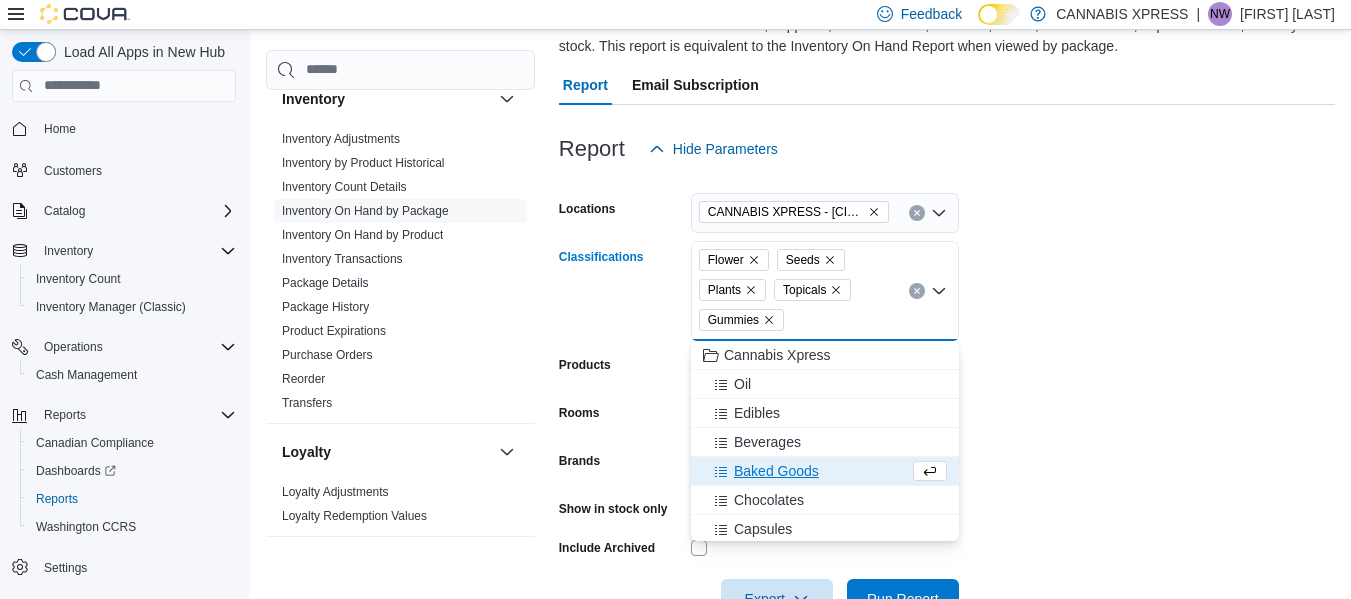 click on "Beverages" at bounding box center [767, 442] 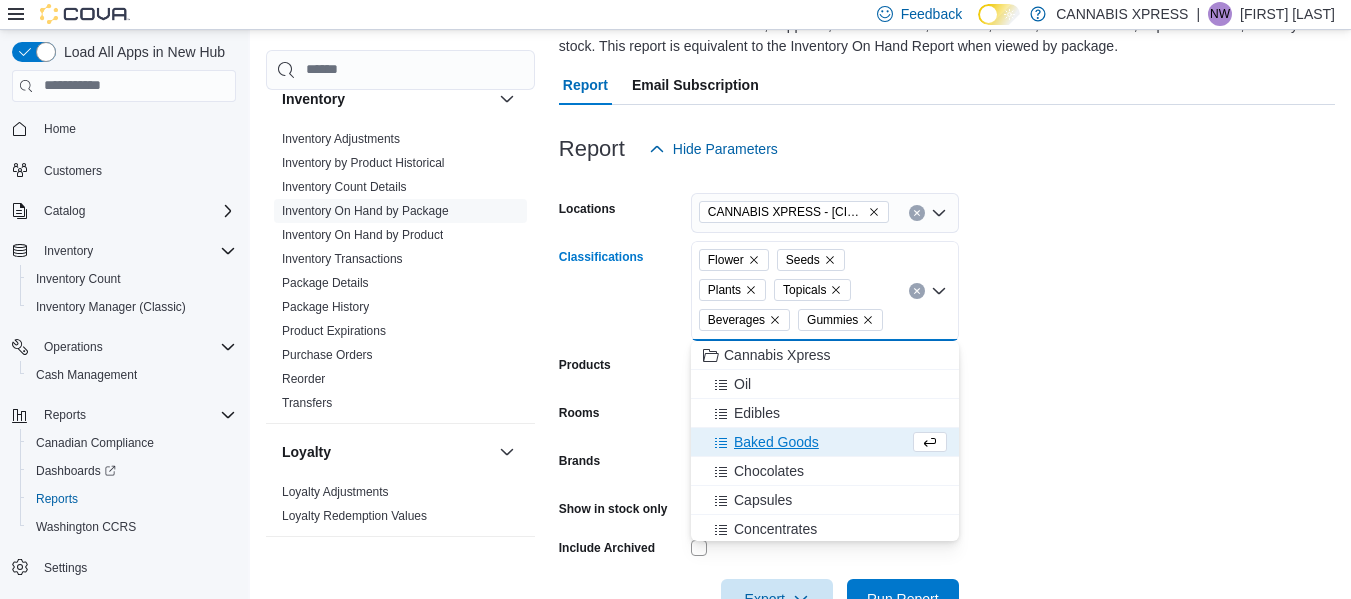 click on "Baked Goods" at bounding box center (776, 442) 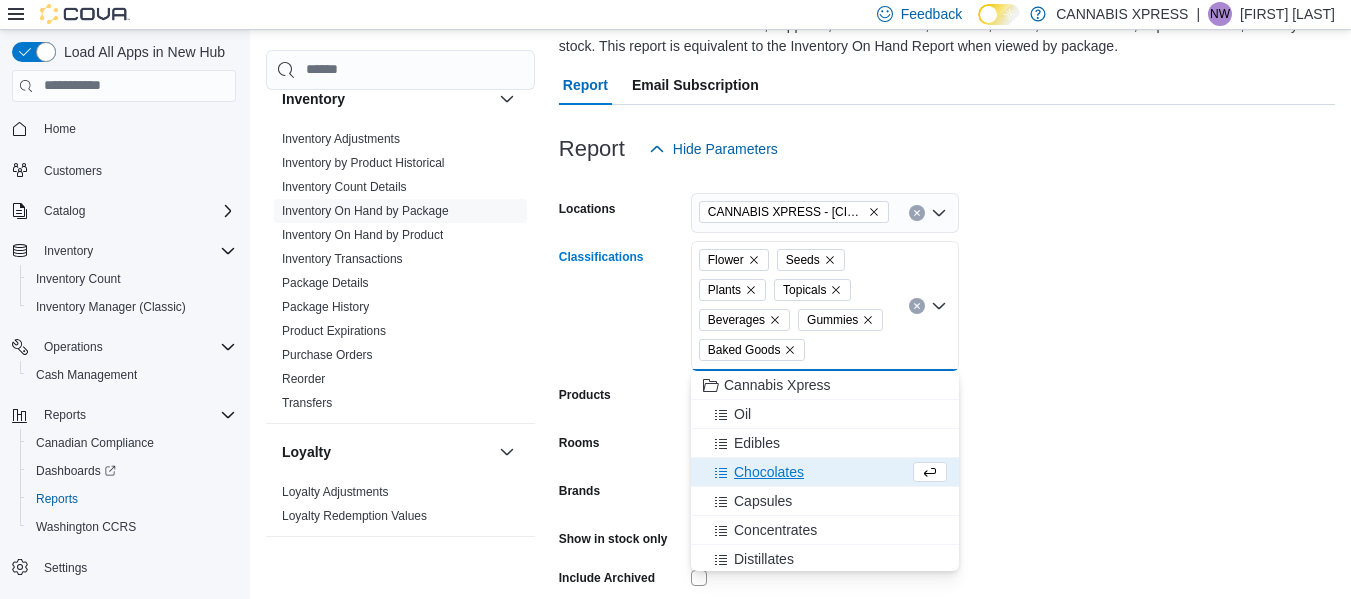 click on "Edibles" at bounding box center (757, 443) 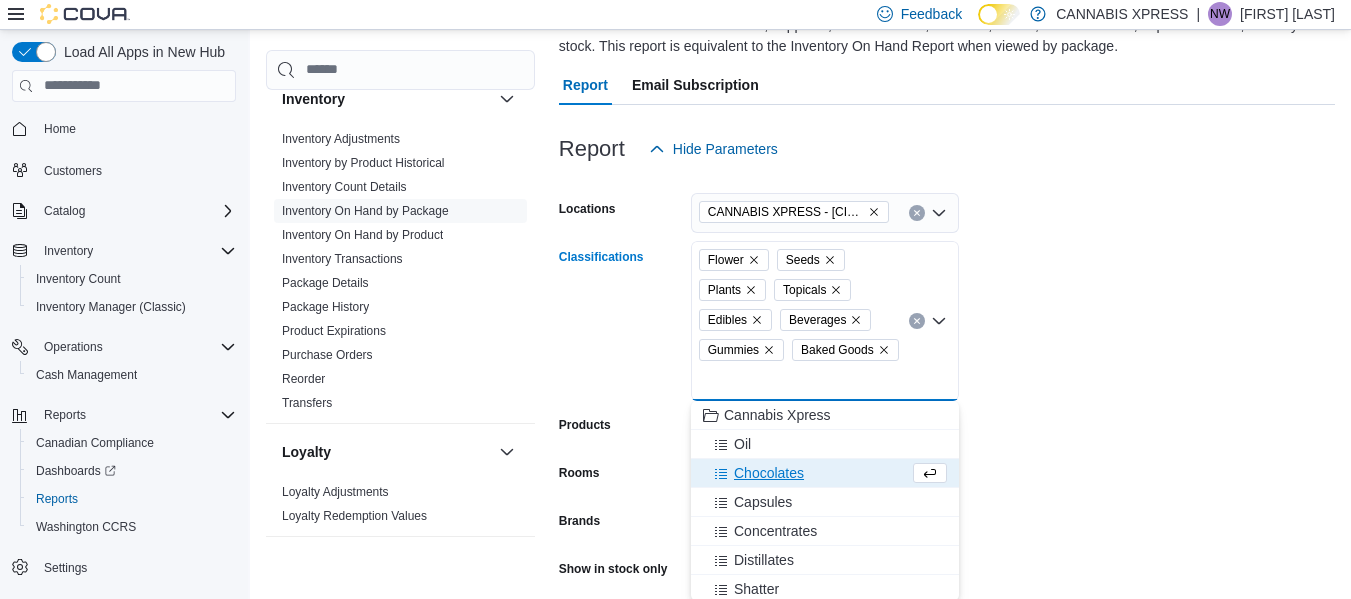 click on "Oil" at bounding box center [825, 444] 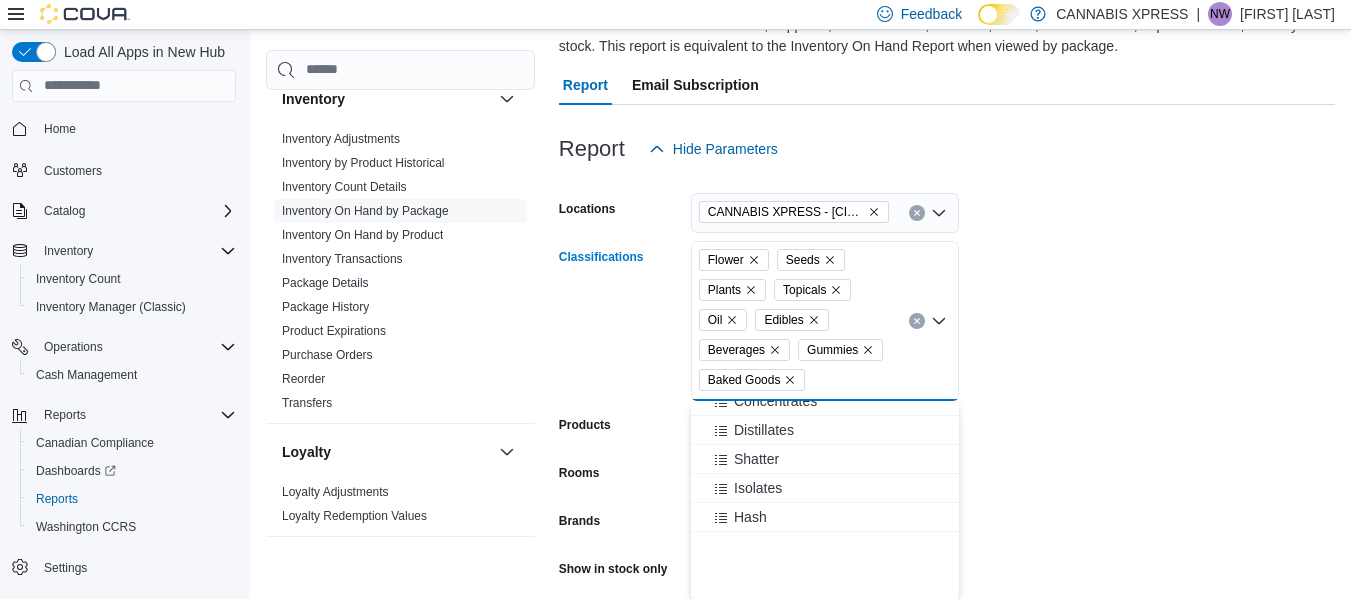 scroll, scrollTop: 0, scrollLeft: 0, axis: both 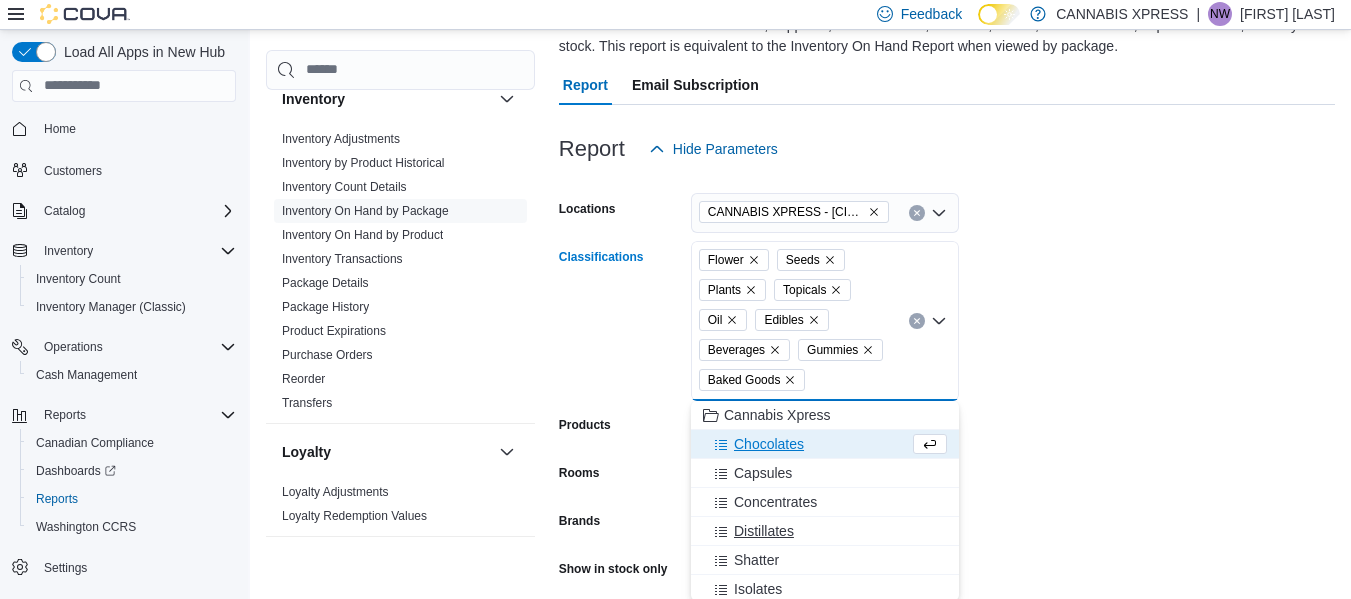 click on "Distillates" at bounding box center [764, 531] 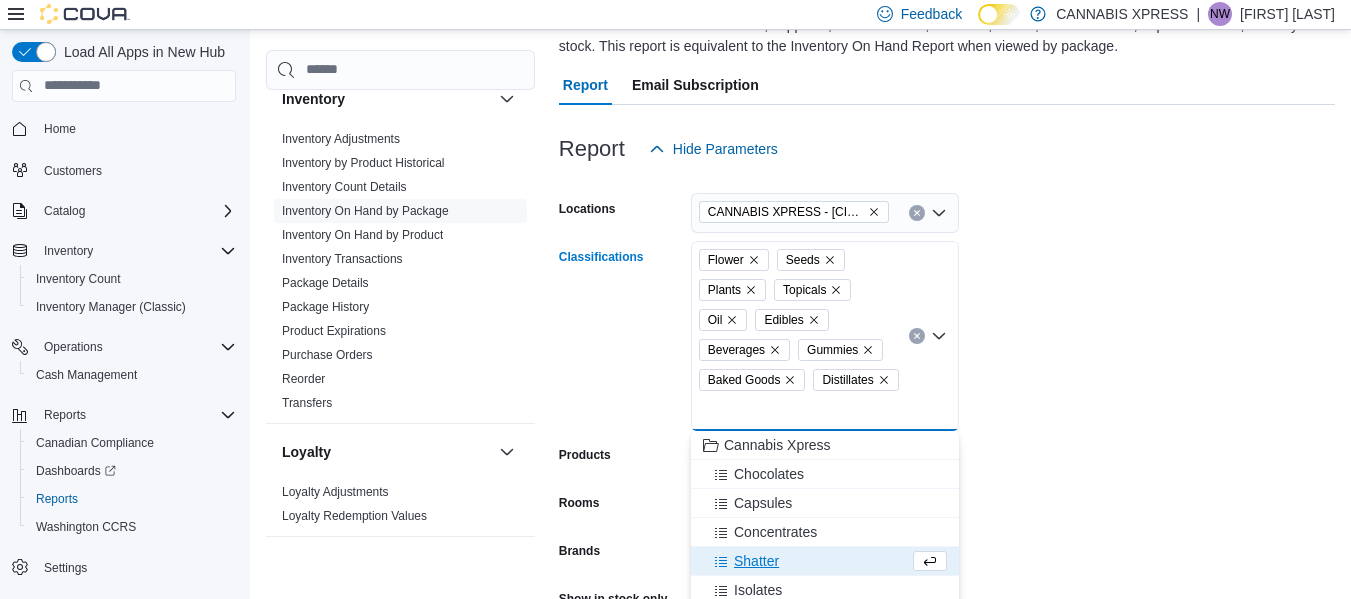 click on "Concentrates" at bounding box center [775, 532] 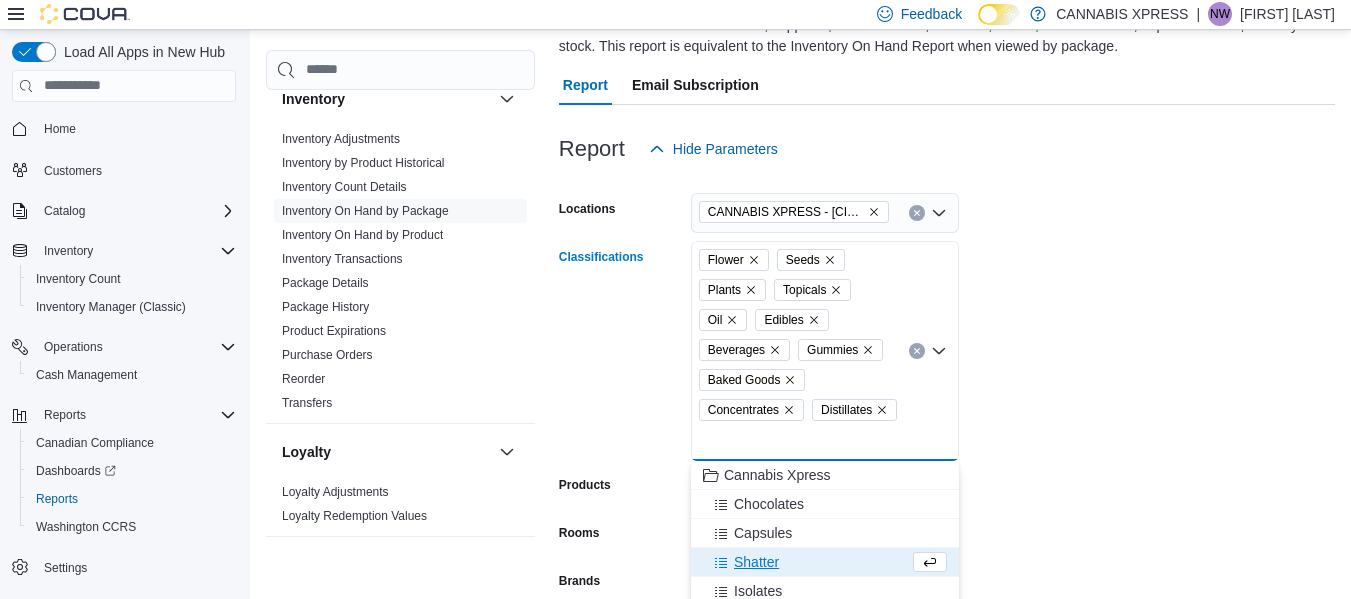 click on "Capsules" at bounding box center (763, 533) 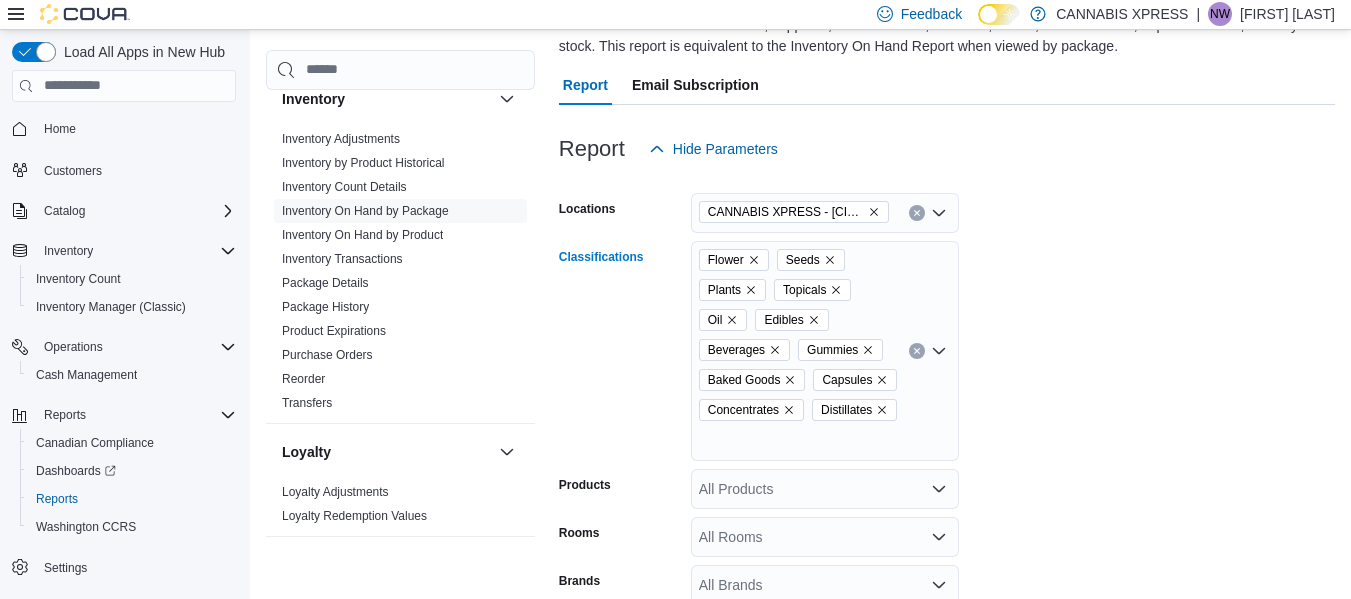 scroll, scrollTop: 369, scrollLeft: 0, axis: vertical 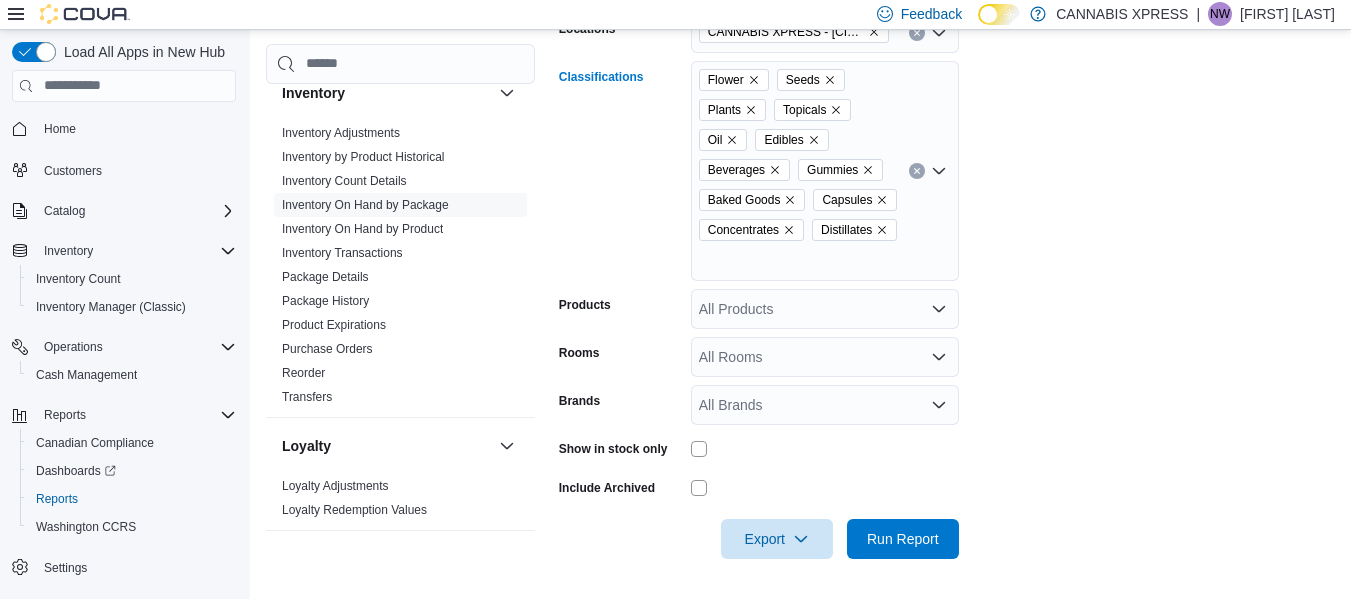 click on "Flower Seeds Plants Topicals Oil Edibles Beverages Gummies Baked Goods Capsules Concentrates Distillates" at bounding box center [825, 171] 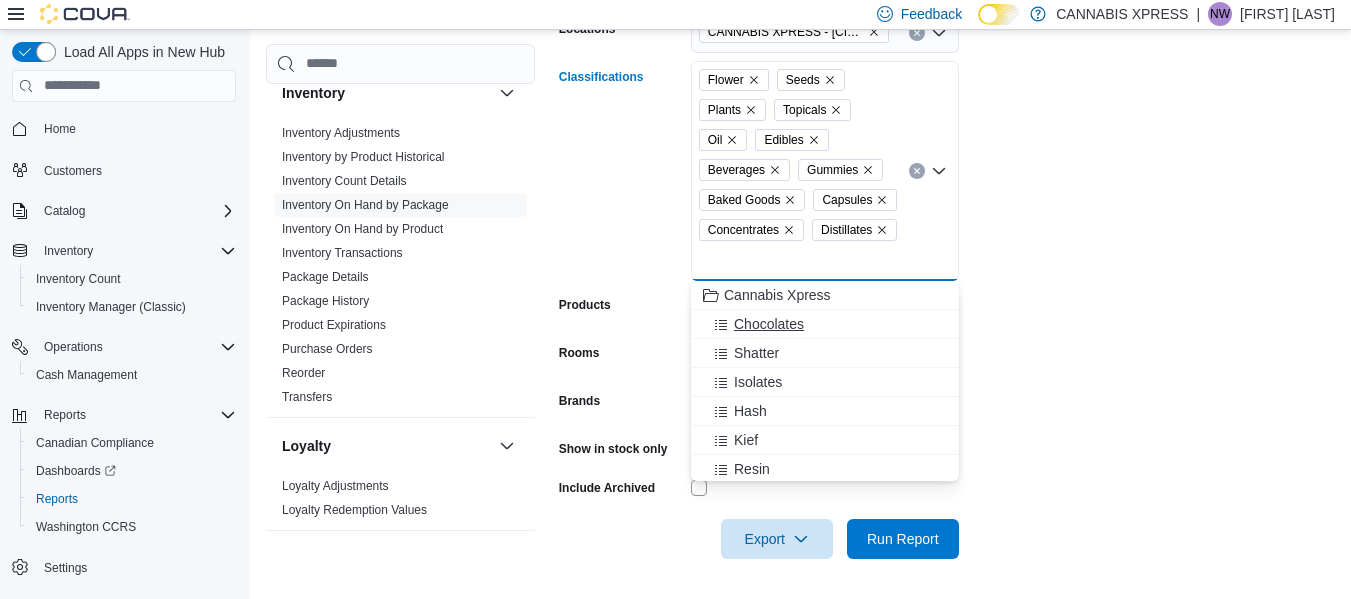 click on "Chocolates" at bounding box center (825, 324) 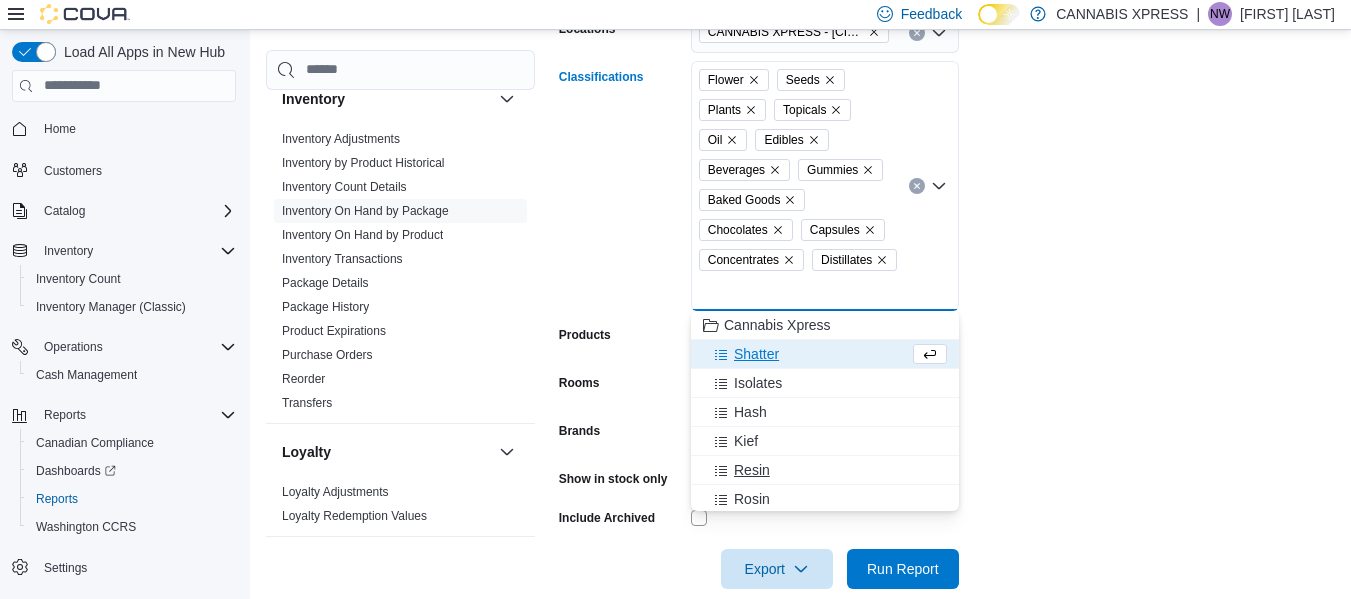 click on "Resin" at bounding box center (752, 470) 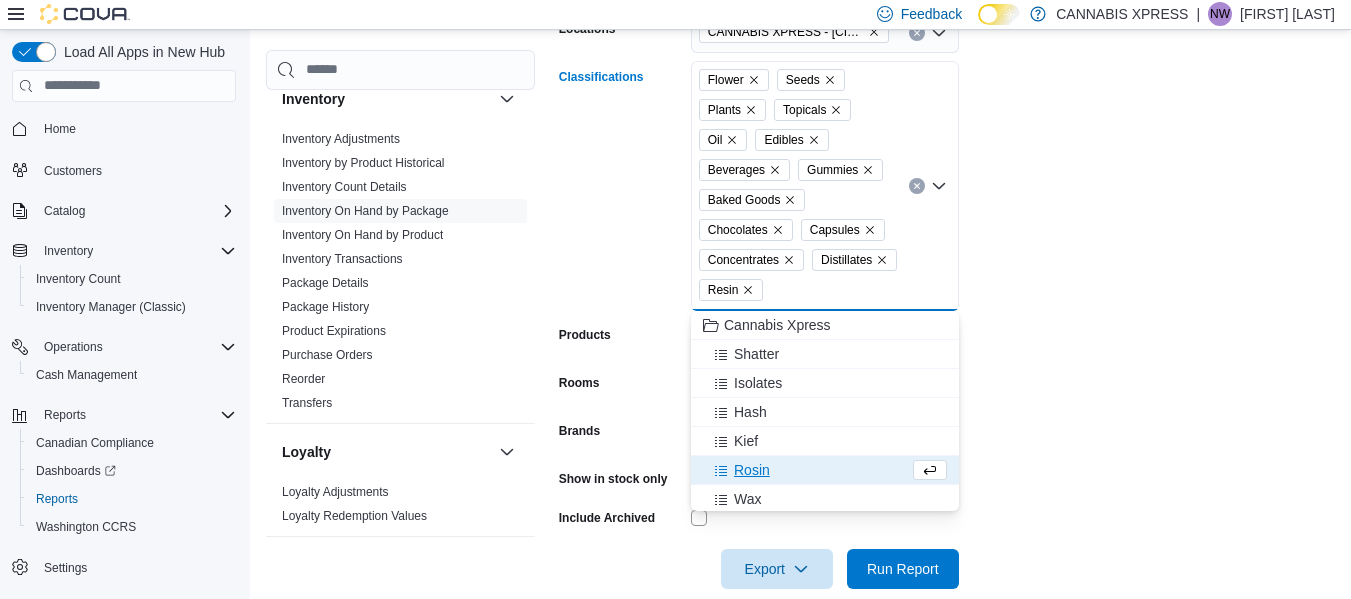 click on "Rosin" at bounding box center (752, 470) 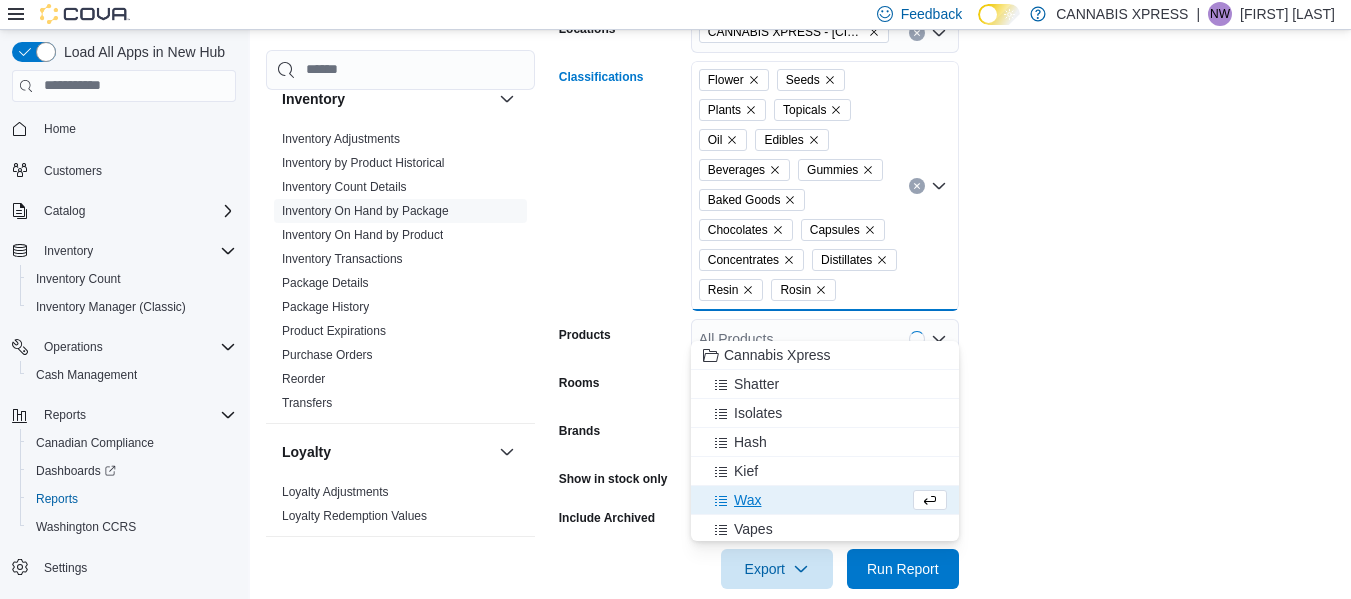 click on "Kief" at bounding box center (746, 471) 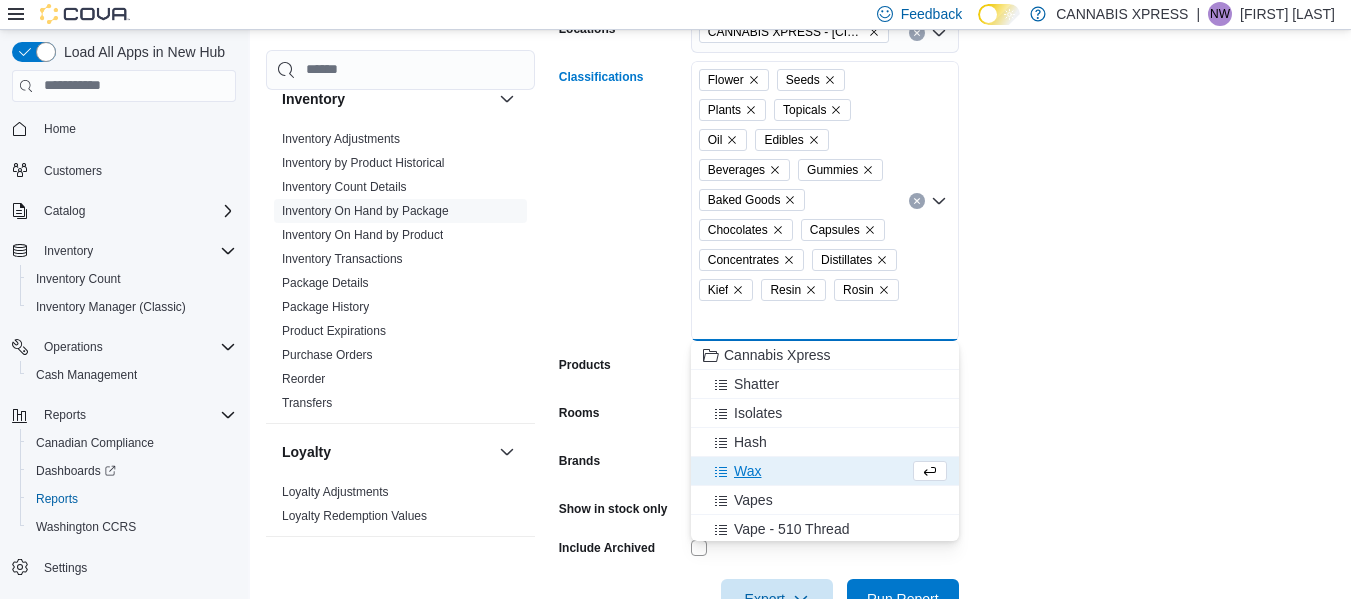 click on "Wax" at bounding box center [747, 471] 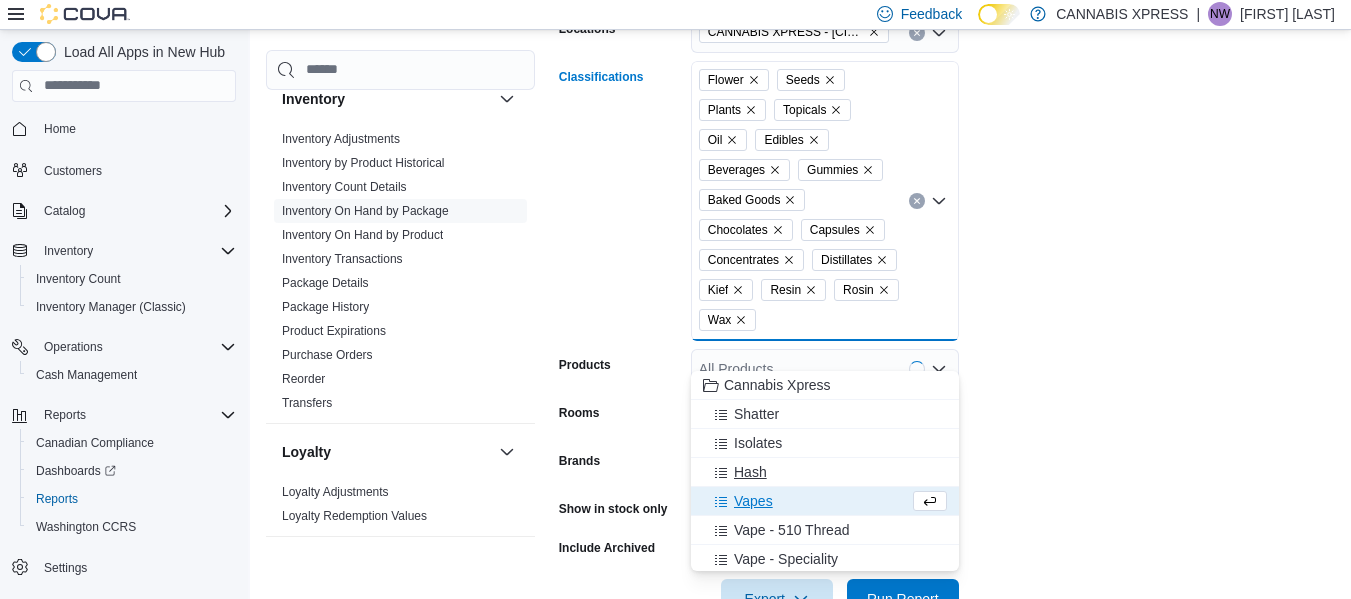 click on "Hash" at bounding box center [750, 472] 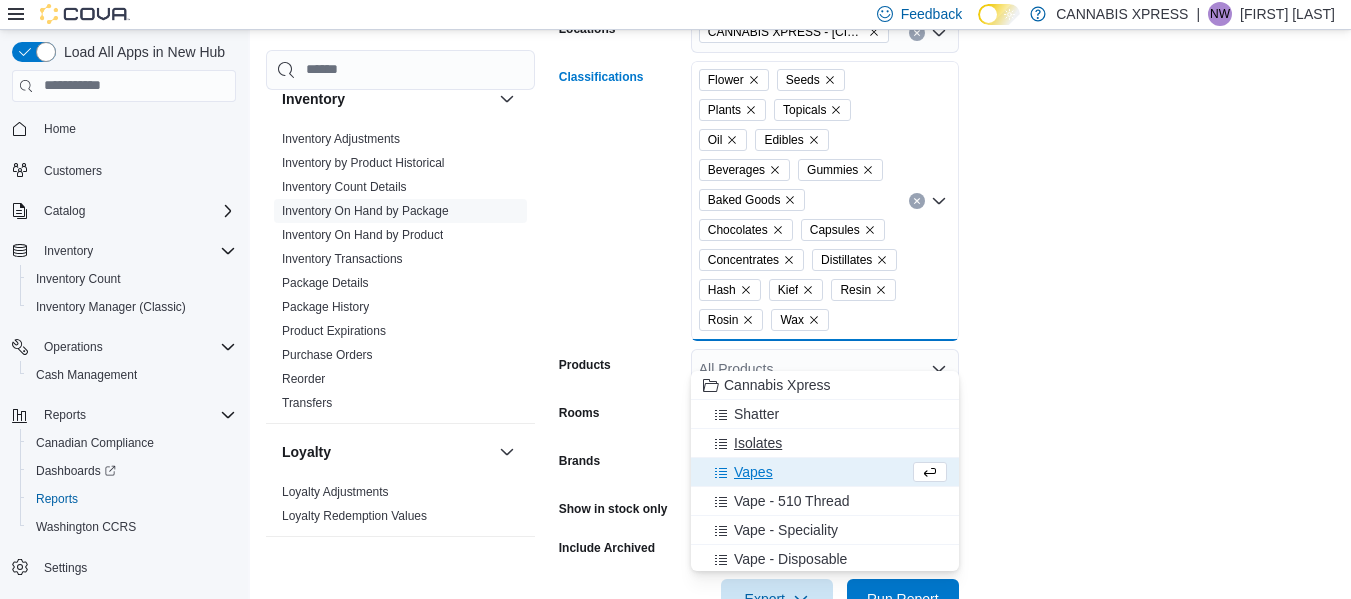 click on "Isolates" at bounding box center (825, 443) 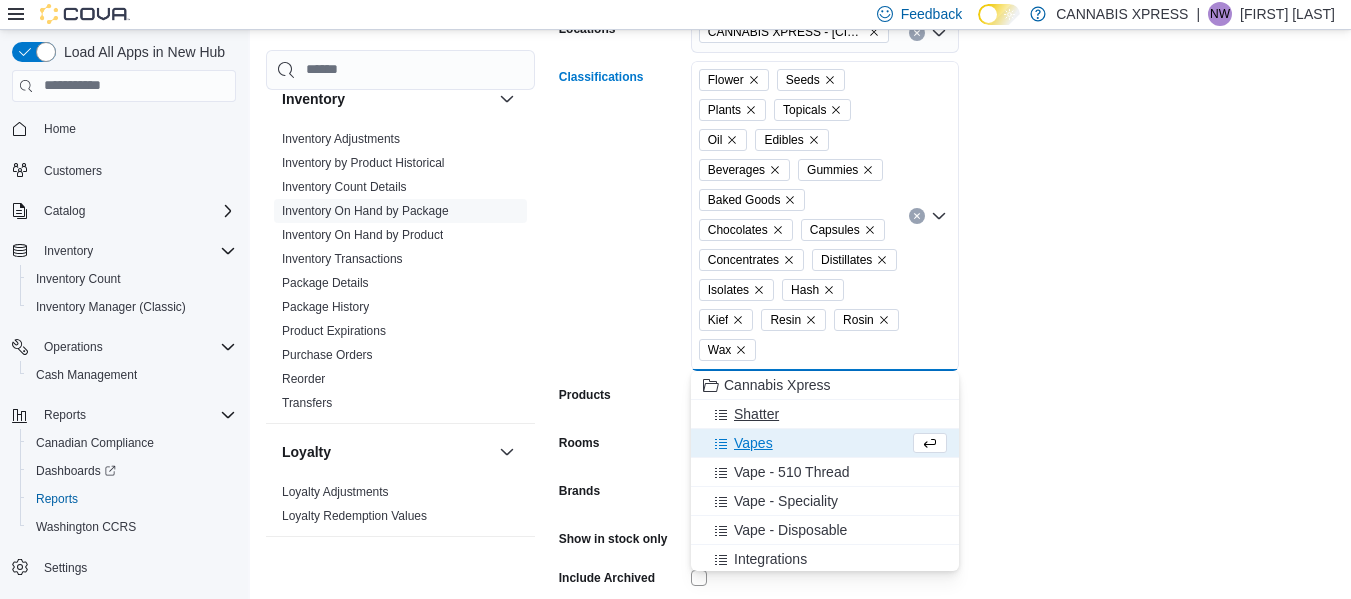 click on "Shatter" at bounding box center (825, 414) 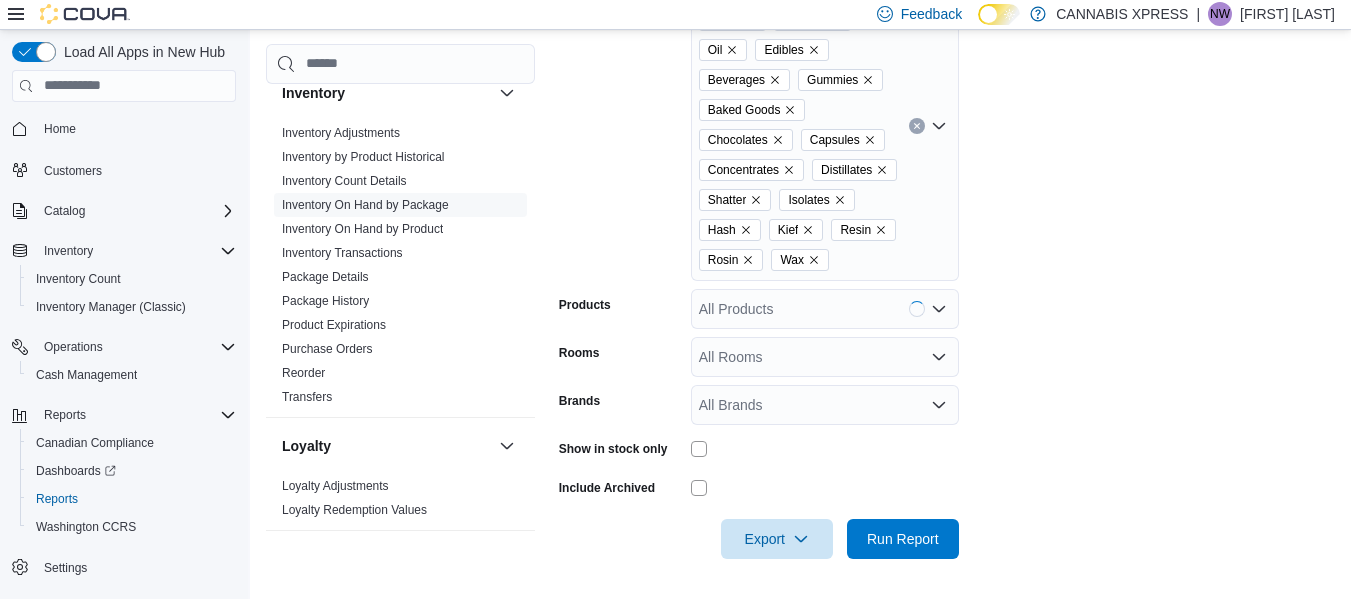 scroll, scrollTop: 483, scrollLeft: 0, axis: vertical 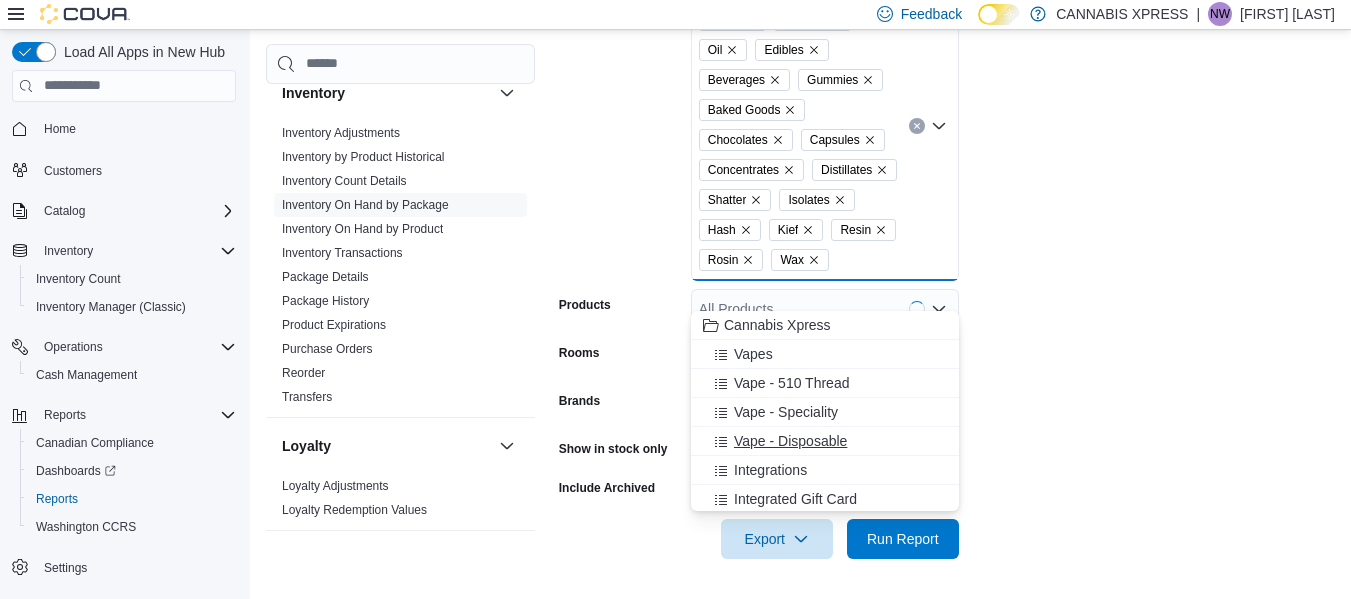 click on "Vape - Disposable" at bounding box center (790, 441) 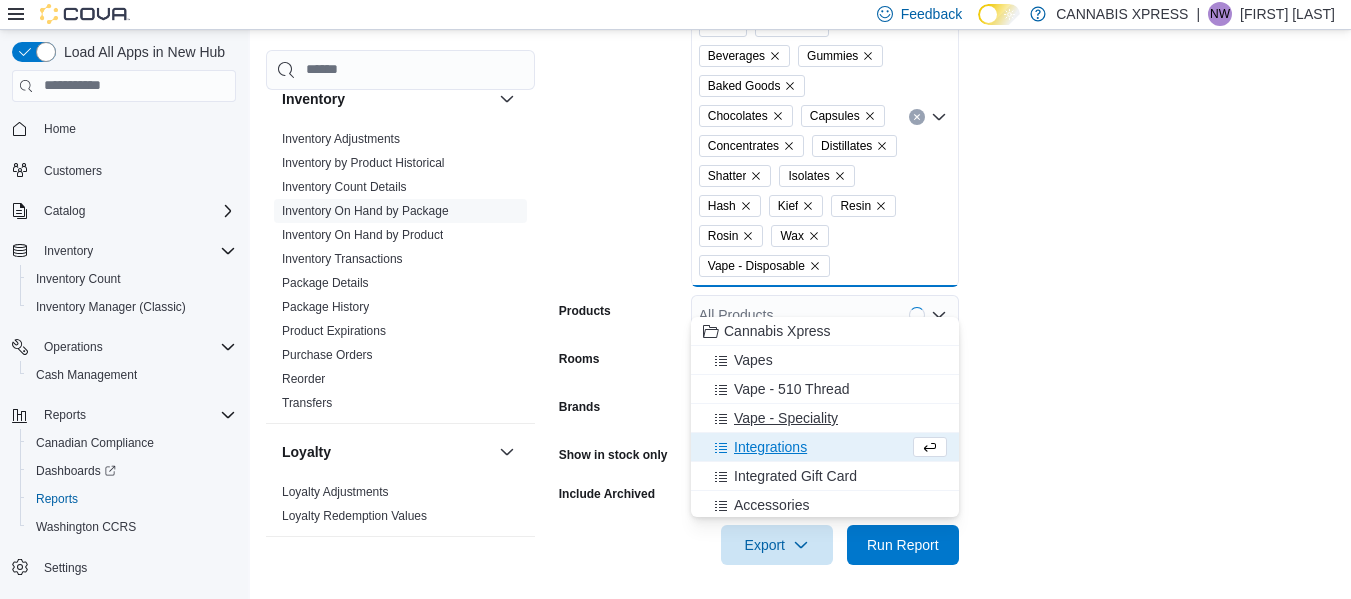 click on "Vape - Speciality" at bounding box center [786, 418] 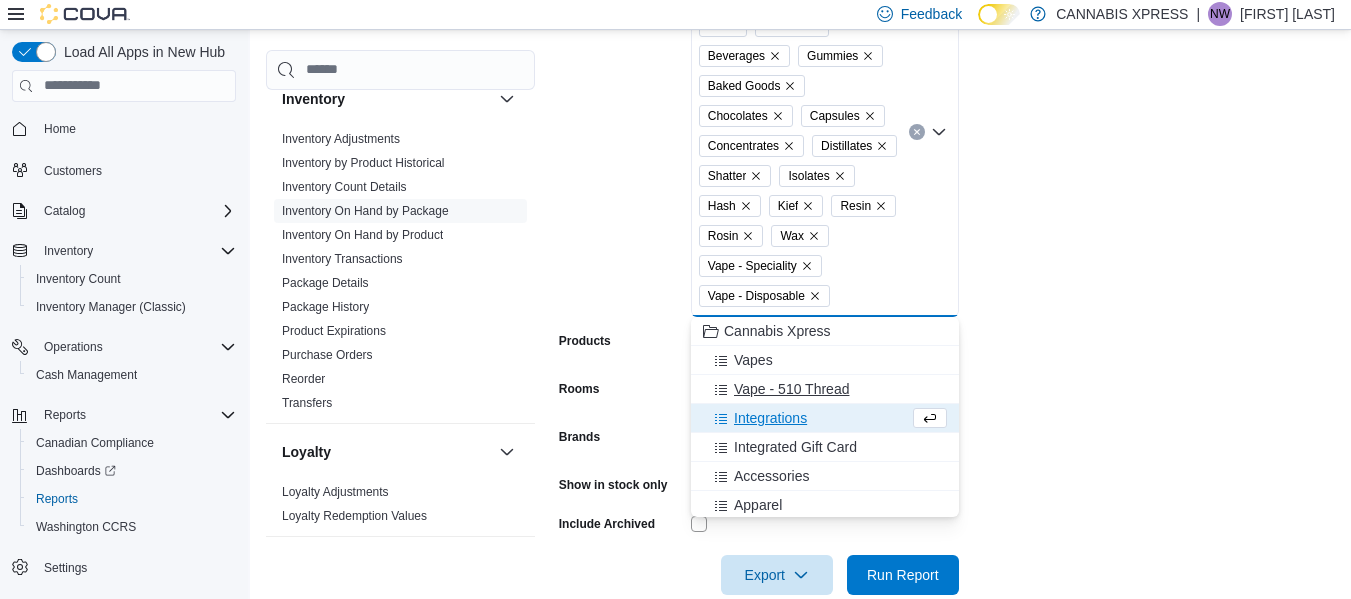 click on "Vape - 510 Thread" at bounding box center [825, 389] 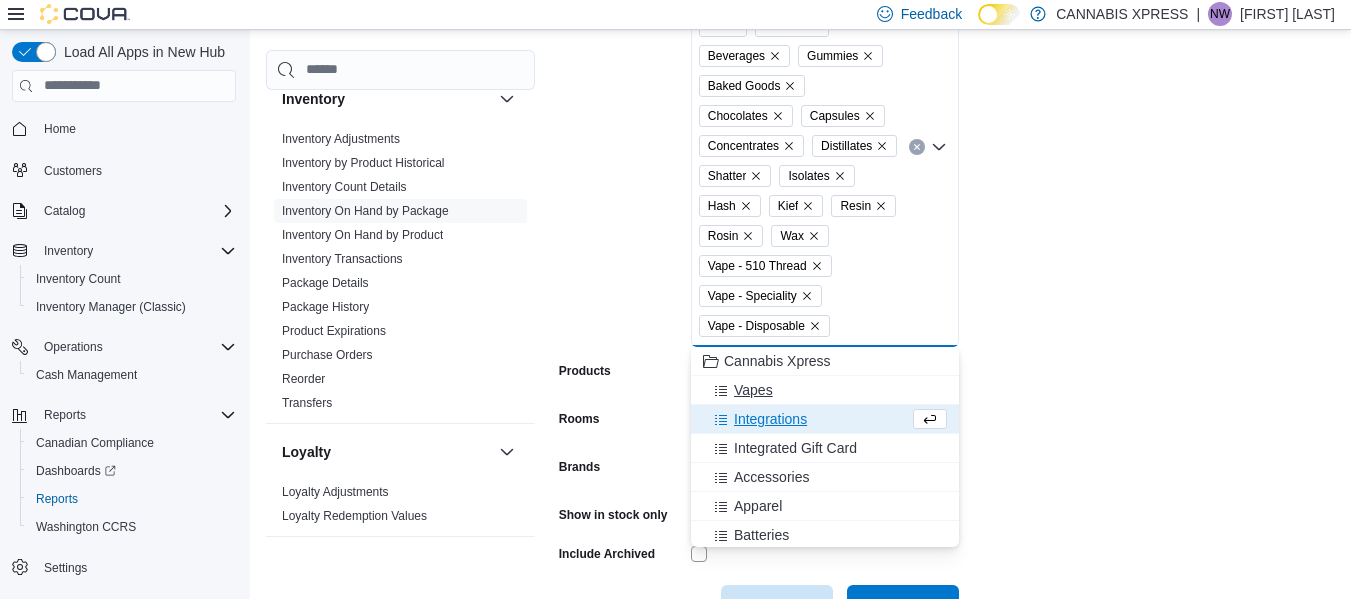 click on "Vapes" at bounding box center [753, 390] 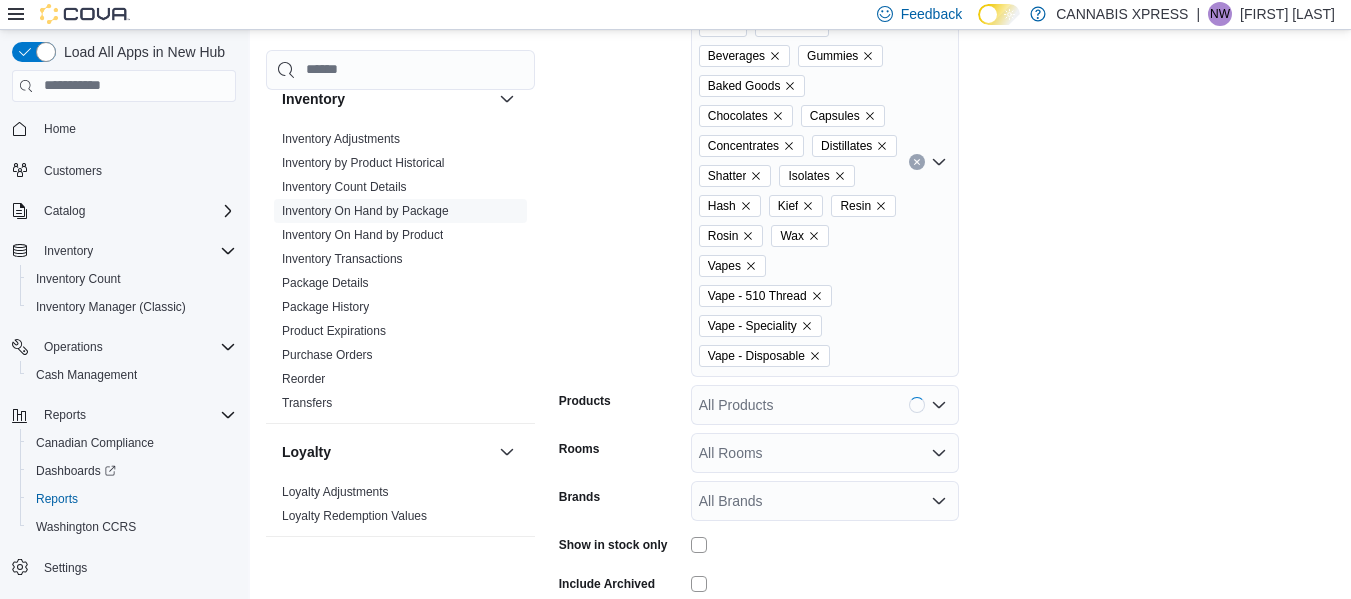 click on "Locations CANNABIS XPRESS - Brampton (Veterans Drive) Classifications Flower Seeds Plants Topicals Oil Edibles Beverages Gummies Baked Goods Chocolates Capsules Concentrates Distillates Shatter Isolates Hash Kief Resin Rosin Wax Vapes Vape - 510 Thread Vape - Speciality Vape - Disposable Products All Products Rooms All Rooms Brands All Brands Show in stock only Include Archived Export  Run Report" at bounding box center (947, 265) 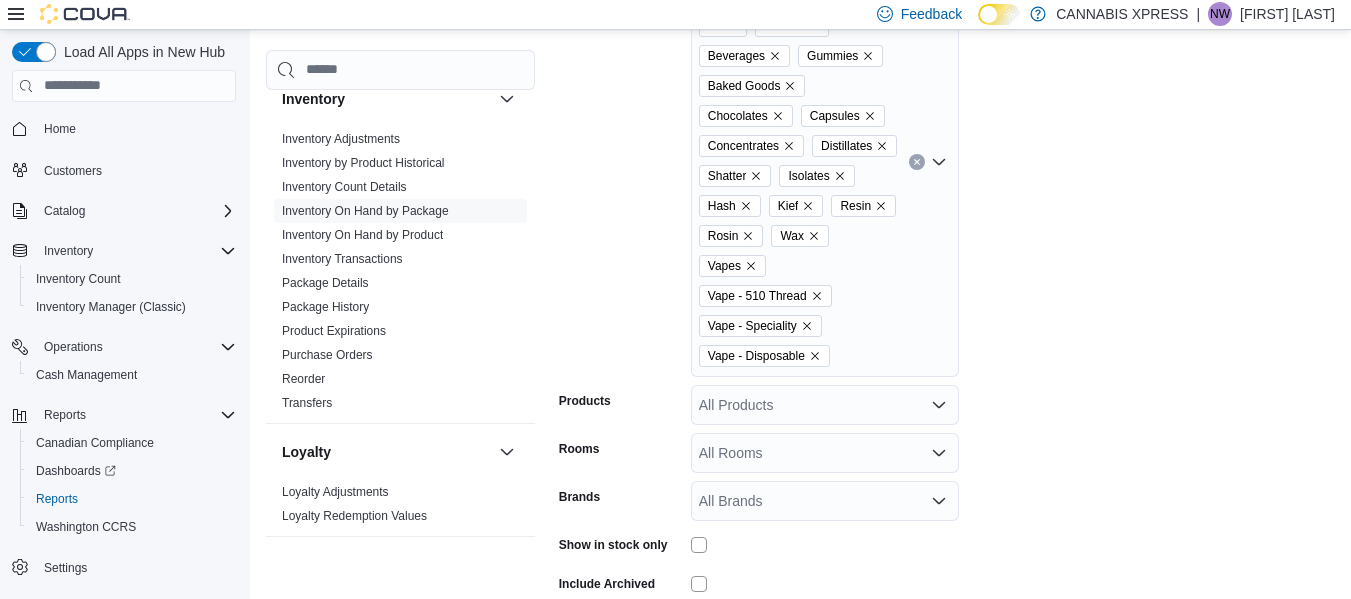 click on "Flower Seeds Plants Topicals Oil Edibles Beverages Gummies Baked Goods Chocolates Capsules Concentrates Distillates Shatter Isolates Hash Kief Resin Rosin Wax Vapes Vape - 510 Thread Vape - Speciality Vape - Disposable" at bounding box center (825, 162) 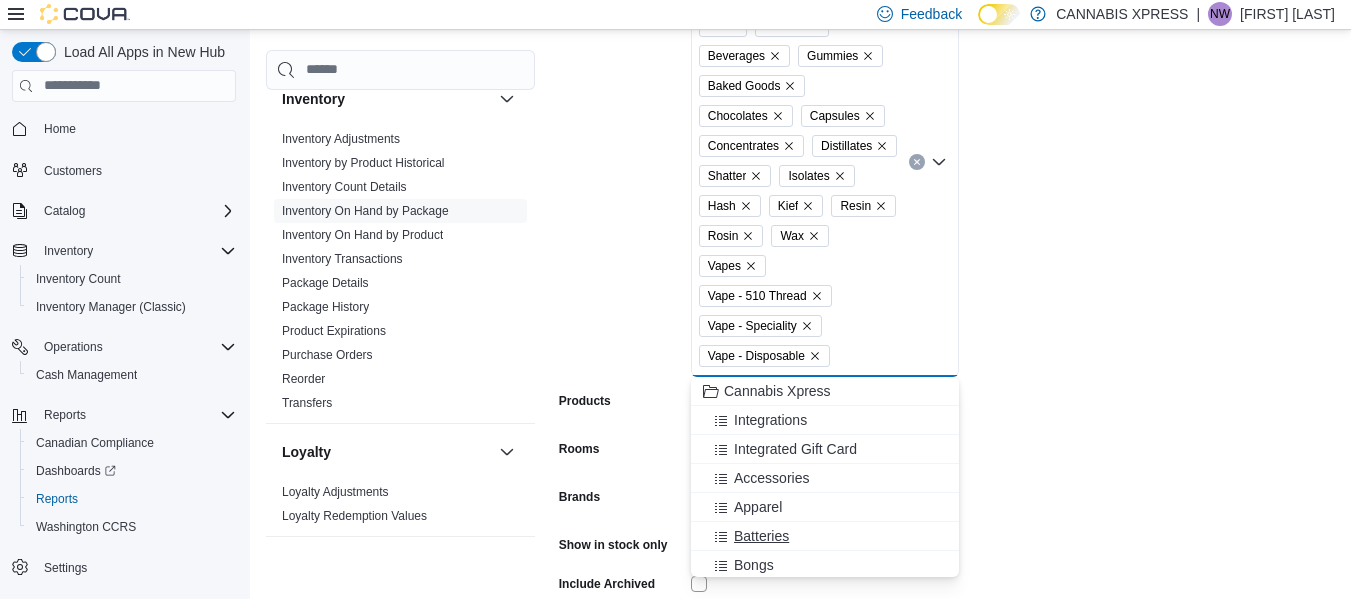 scroll, scrollTop: 438, scrollLeft: 0, axis: vertical 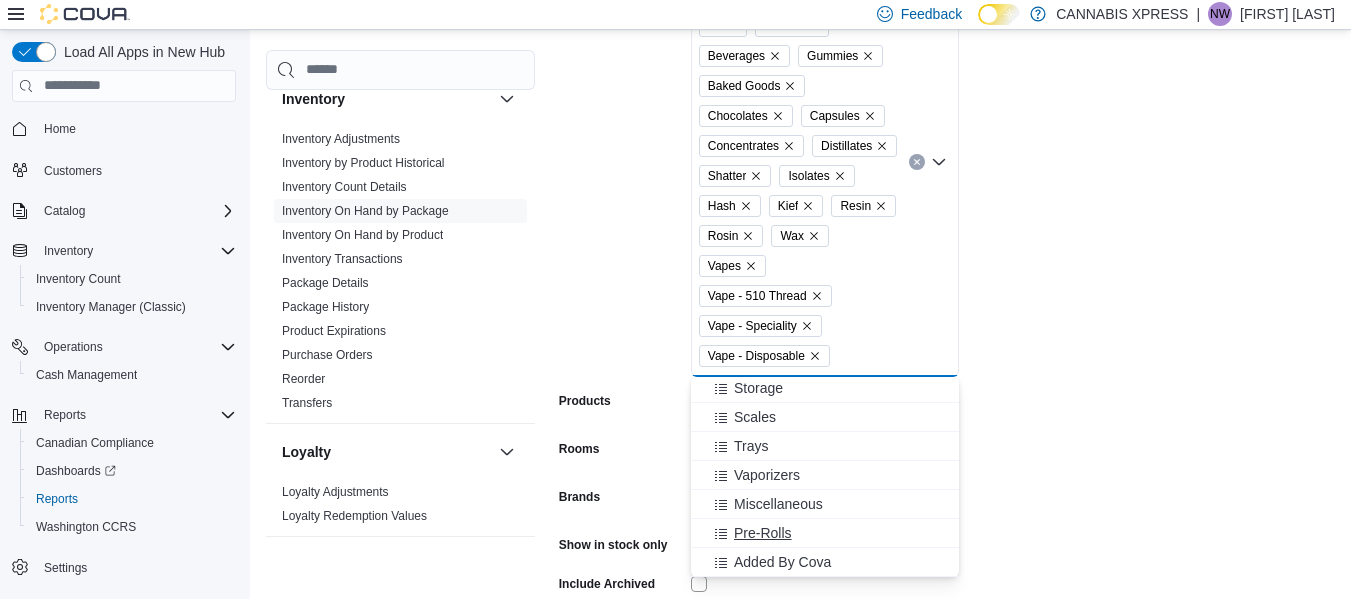 click on "Pre-Rolls" at bounding box center (763, 533) 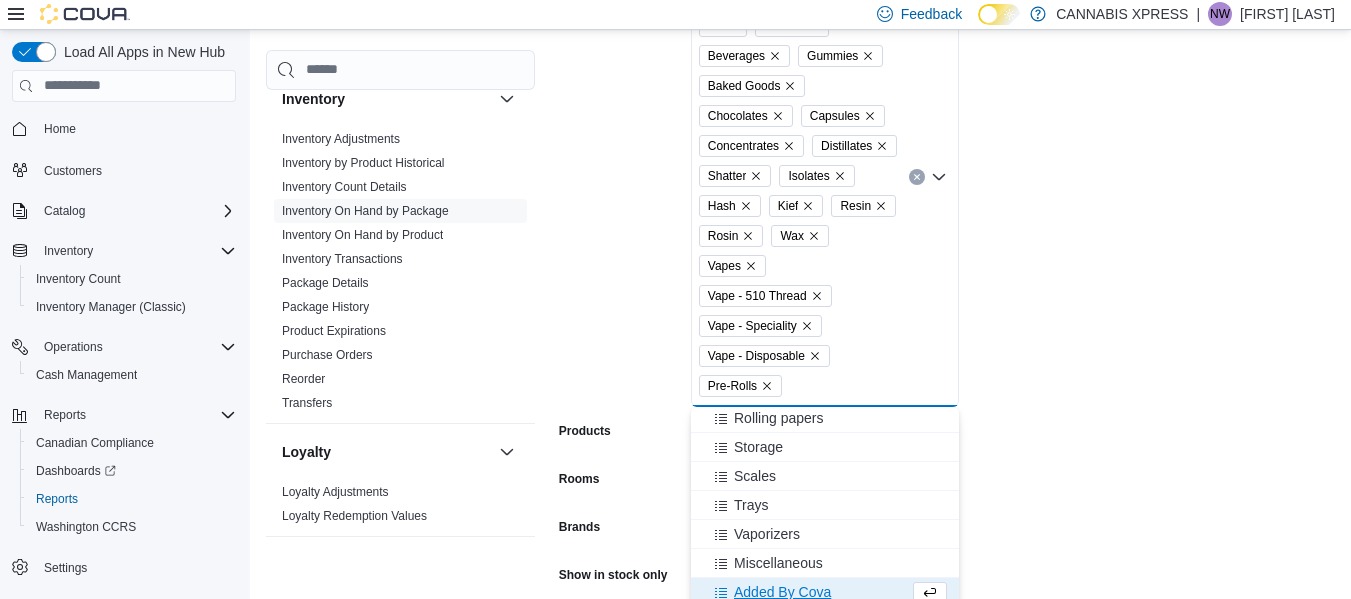 scroll, scrollTop: 409, scrollLeft: 0, axis: vertical 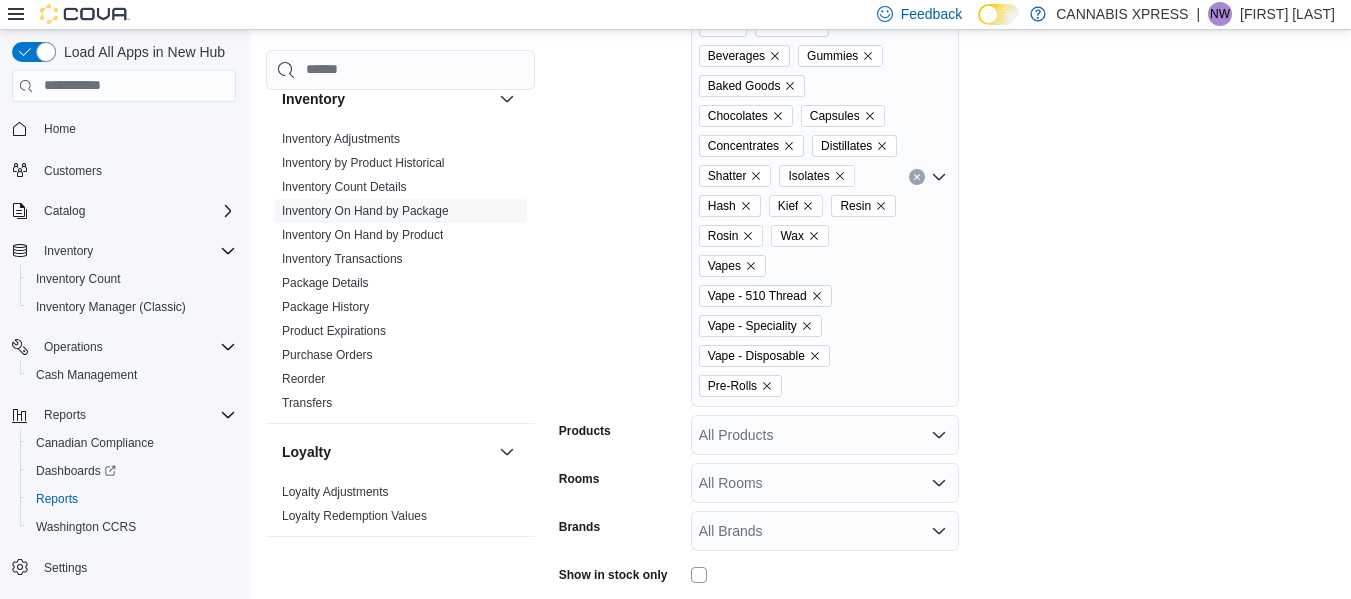 click on "Locations CANNABIS XPRESS - Brampton (Veterans Drive) Classifications Flower Seeds Plants Topicals Oil Edibles Beverages Gummies Baked Goods Chocolates Capsules Concentrates Distillates Shatter Isolates Hash Kief Resin Rosin Wax Vapes Vape - 510 Thread Vape - Speciality Vape - Disposable Pre-Rolls Products All Products Rooms All Rooms Brands All Brands Show in stock only Include Archived Export  Run Report" at bounding box center (947, 280) 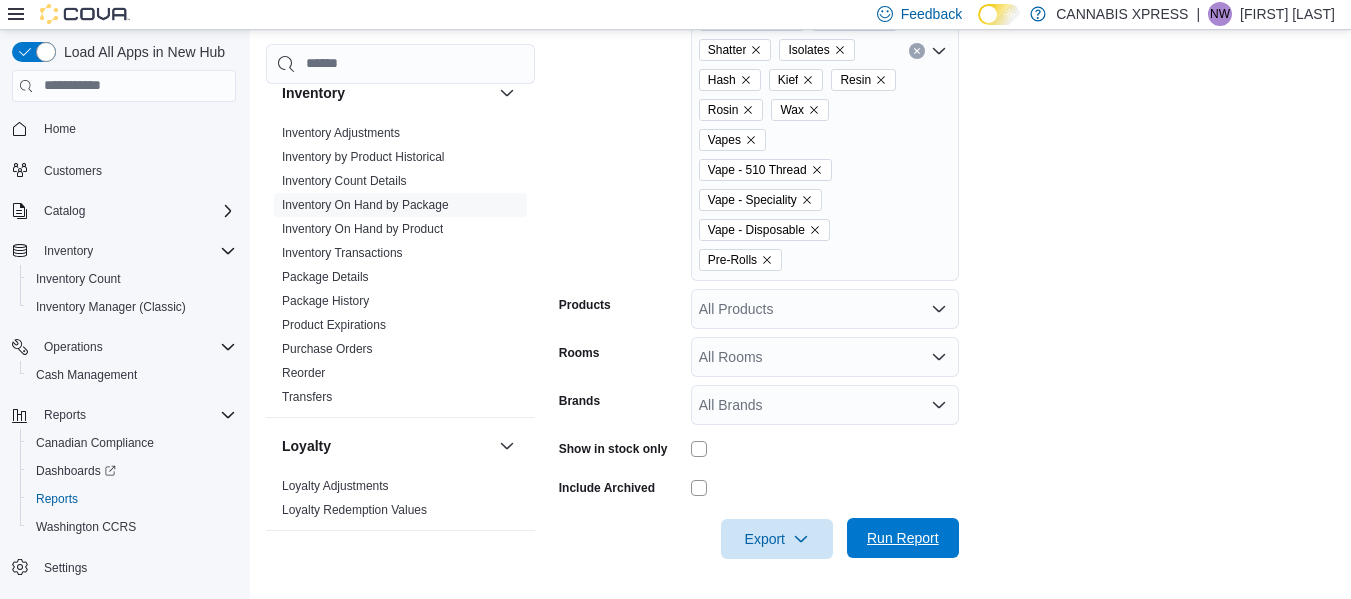click on "Run Report" at bounding box center (903, 538) 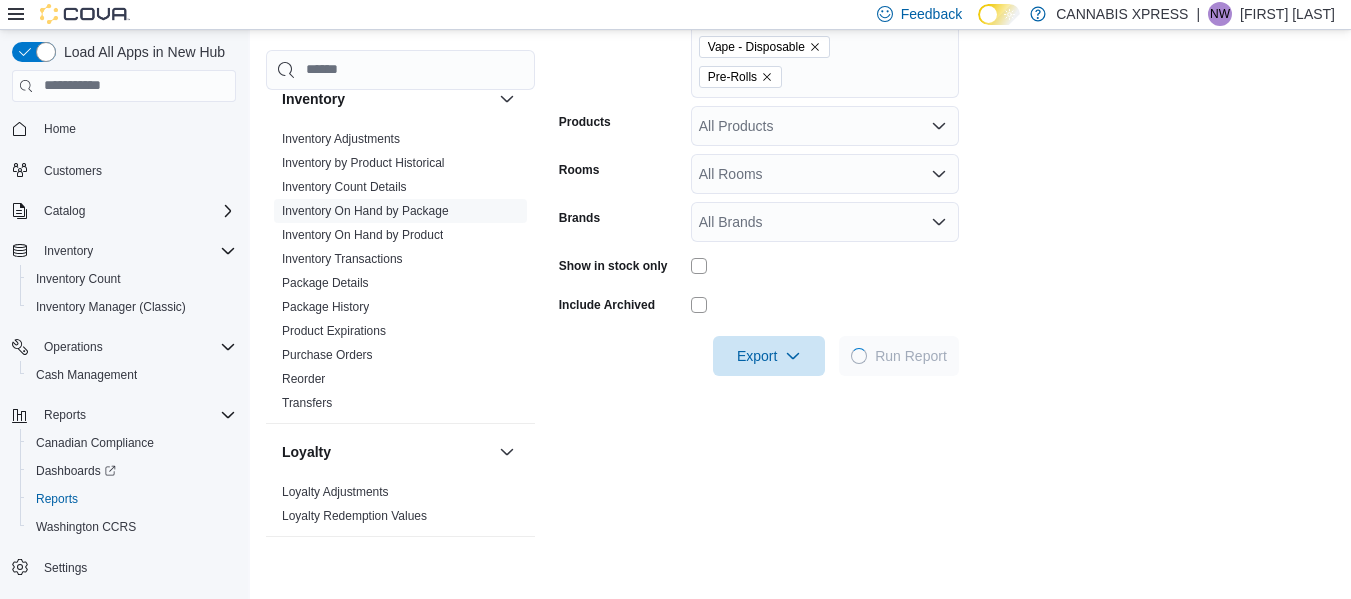 scroll, scrollTop: 800, scrollLeft: 0, axis: vertical 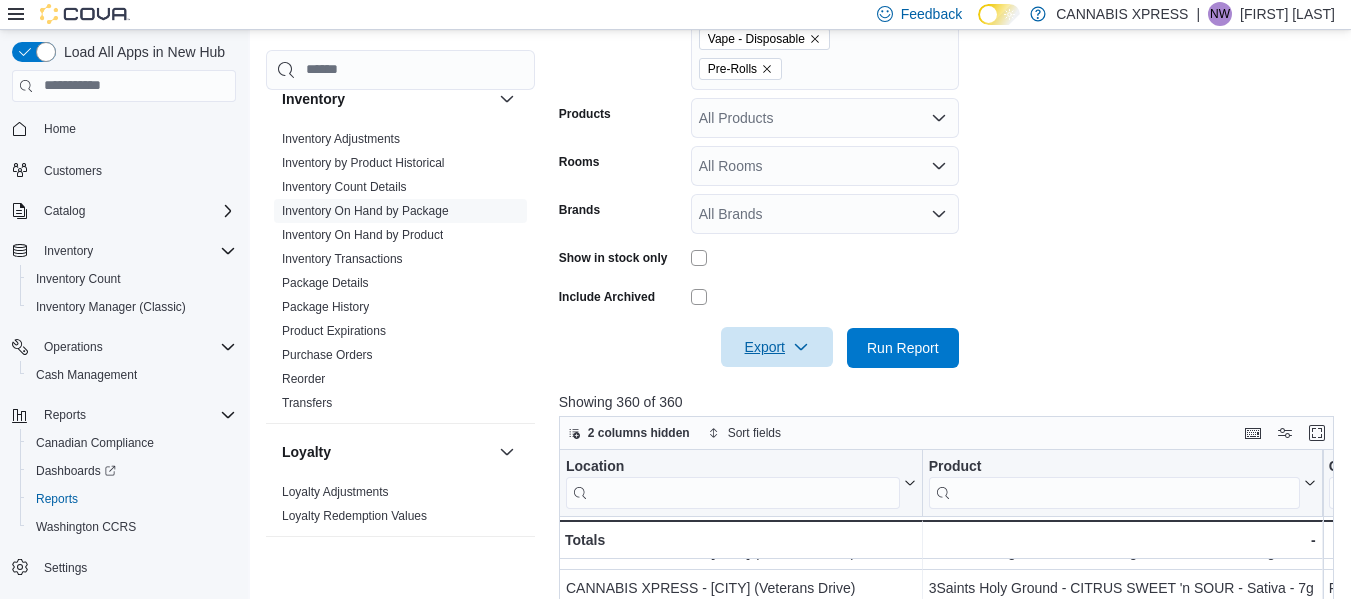 click on "Export" at bounding box center (777, 347) 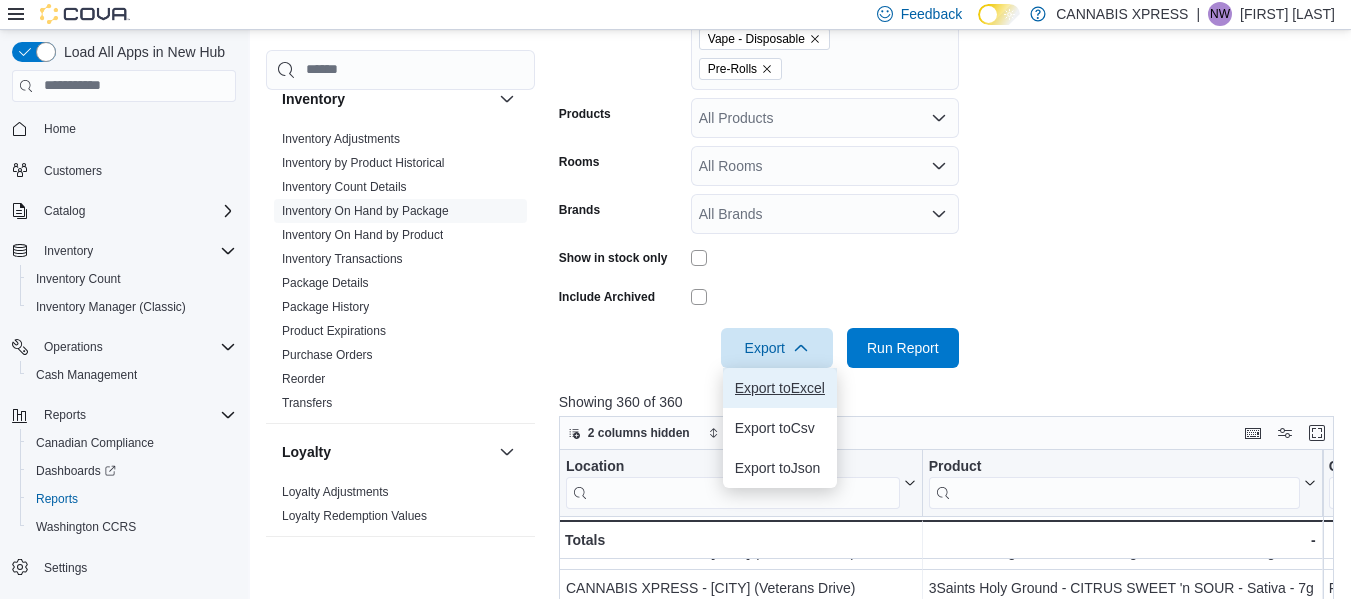 click on "Export to  Excel" at bounding box center [780, 388] 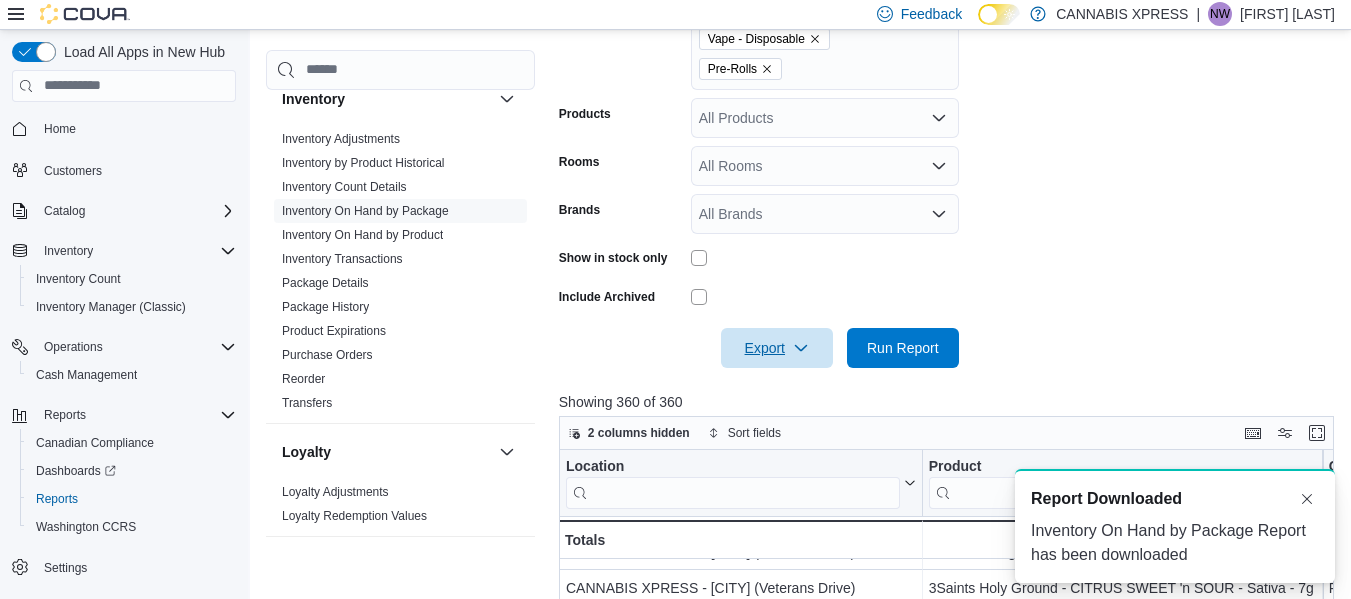 scroll, scrollTop: 0, scrollLeft: 0, axis: both 